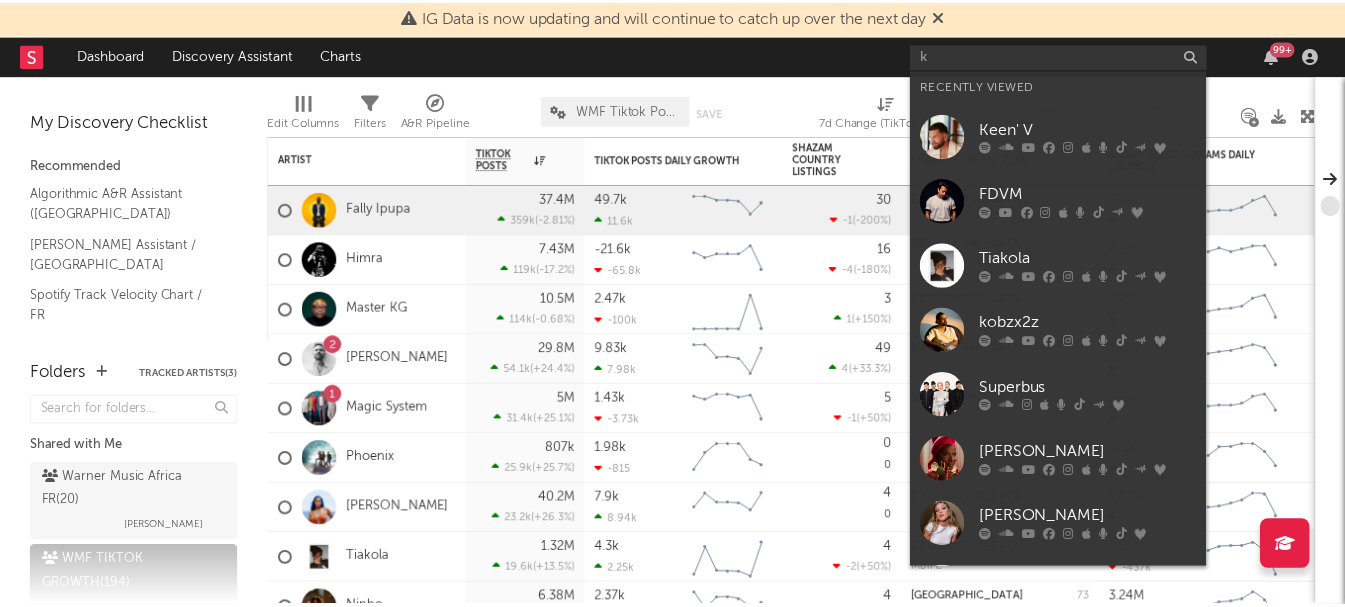 scroll, scrollTop: 0, scrollLeft: 0, axis: both 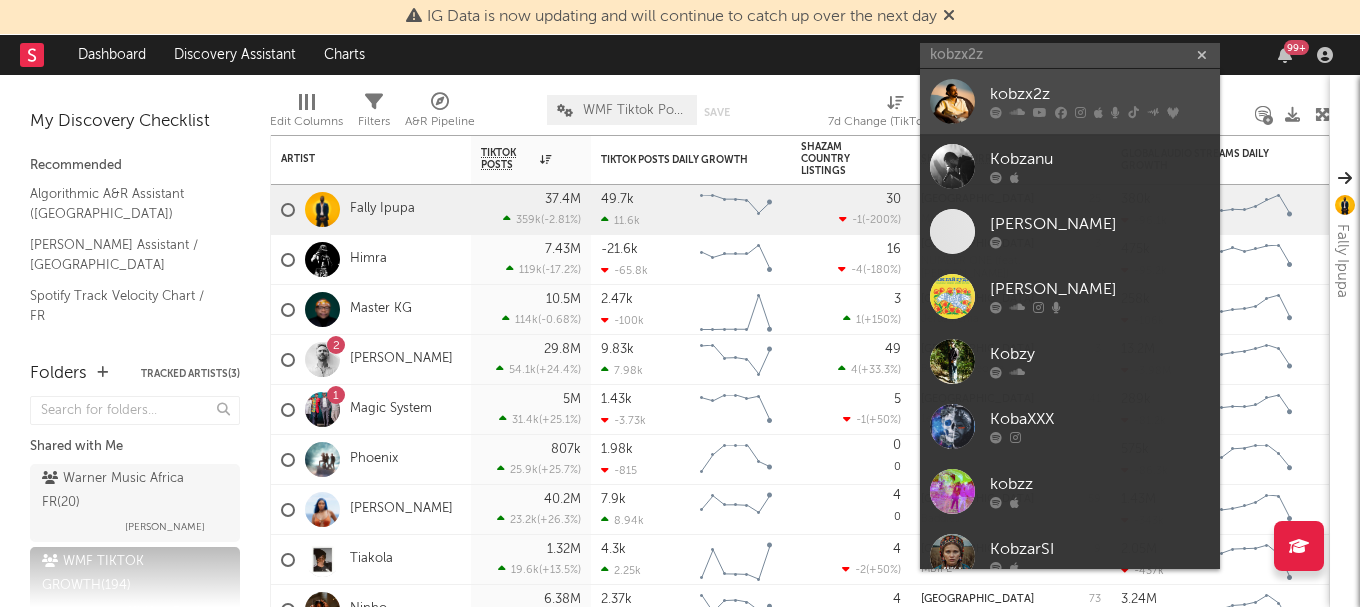 type on "kobzx2z" 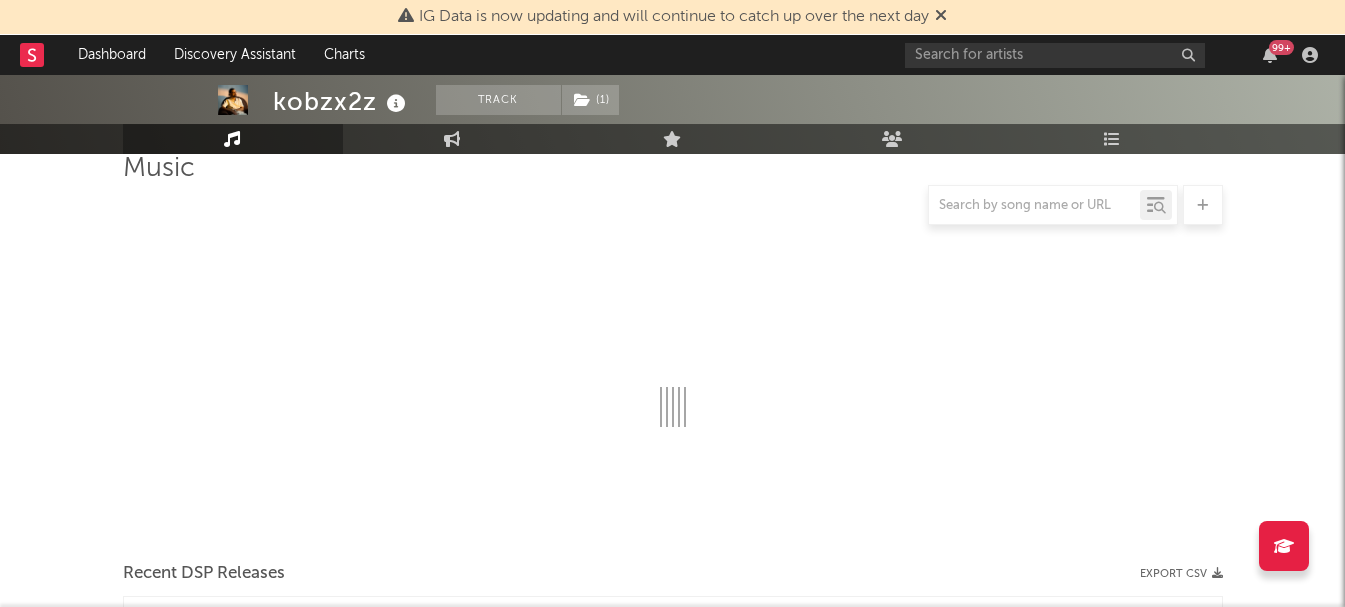 select on "6m" 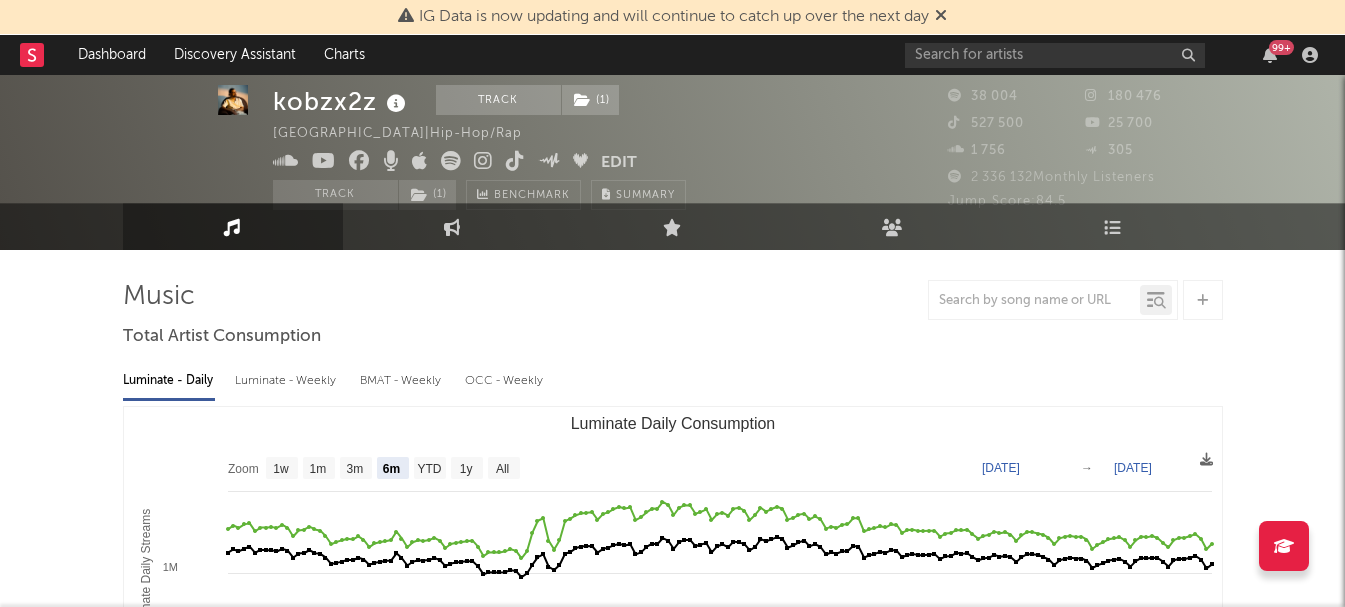 scroll, scrollTop: 0, scrollLeft: 0, axis: both 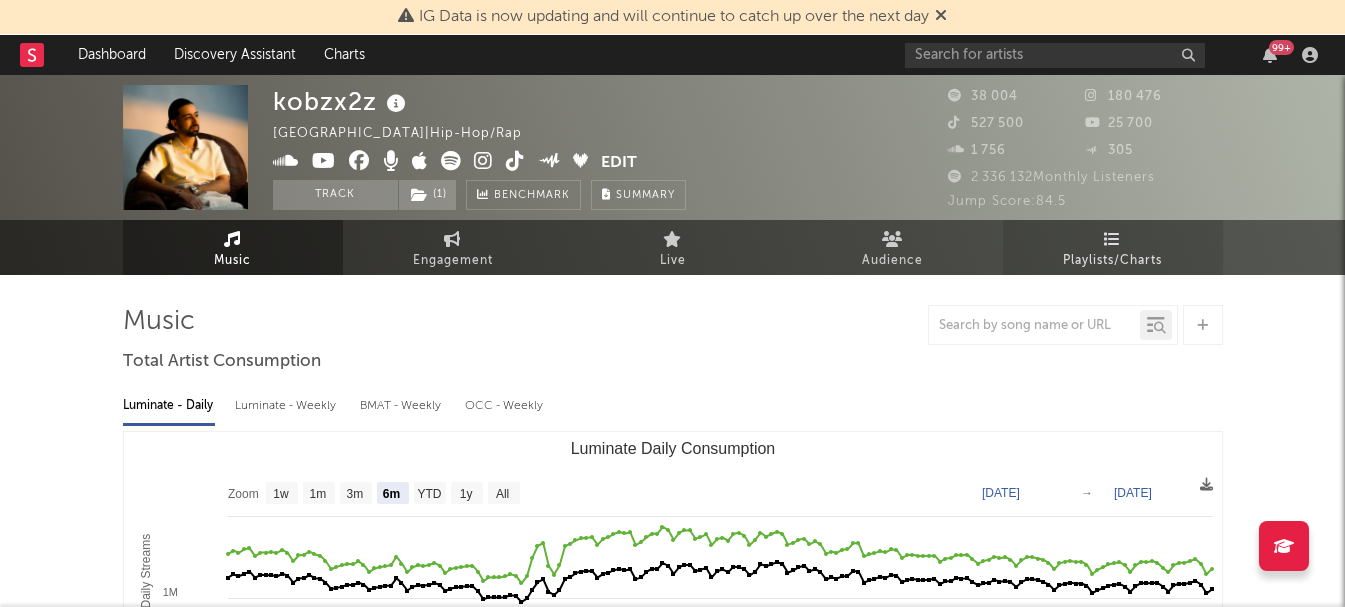 click at bounding box center (1112, 239) 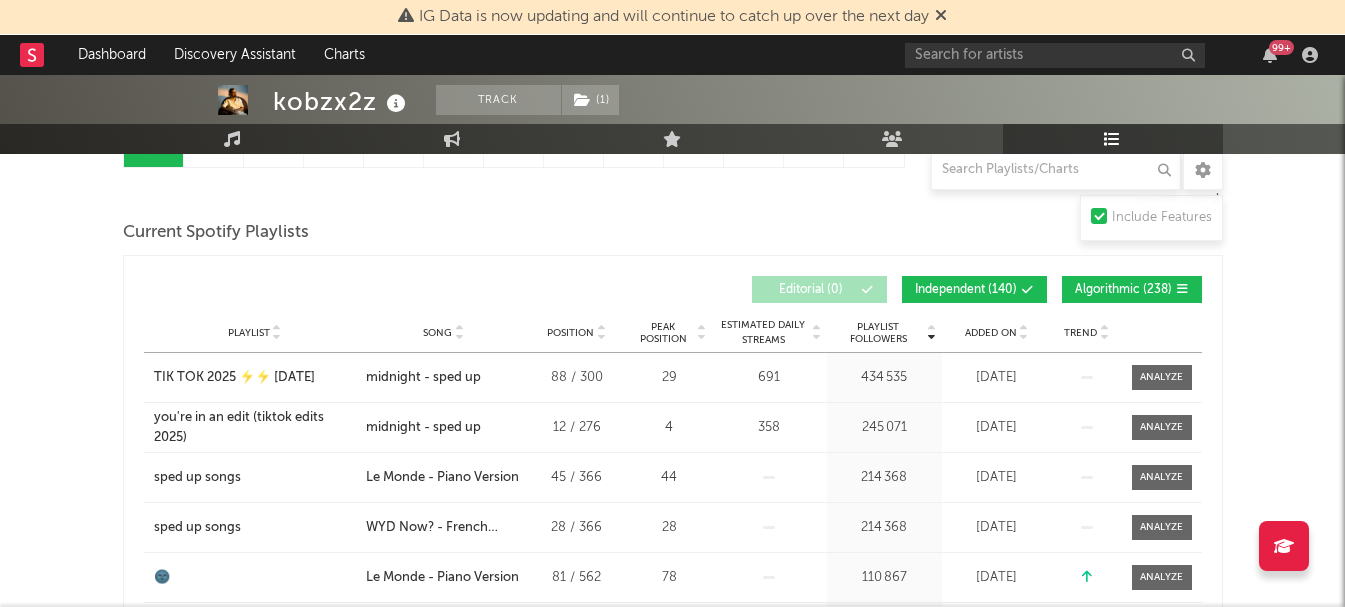 scroll, scrollTop: 329, scrollLeft: 0, axis: vertical 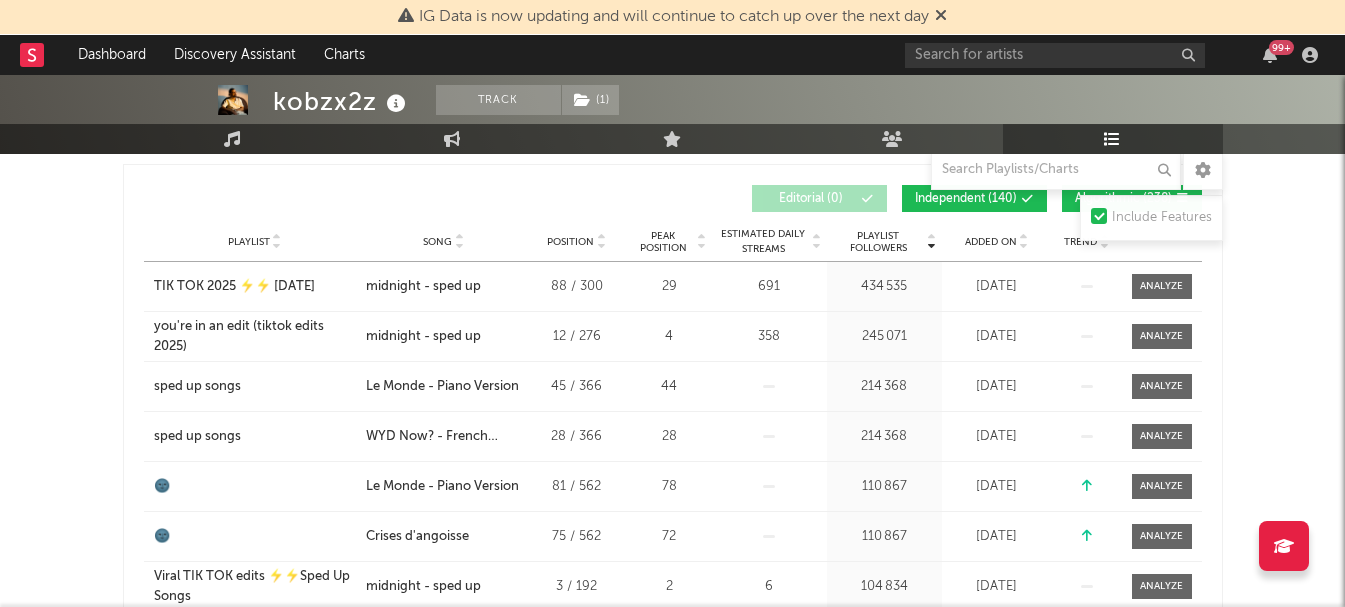 click on "Independent   ( 140 )" at bounding box center (966, 199) 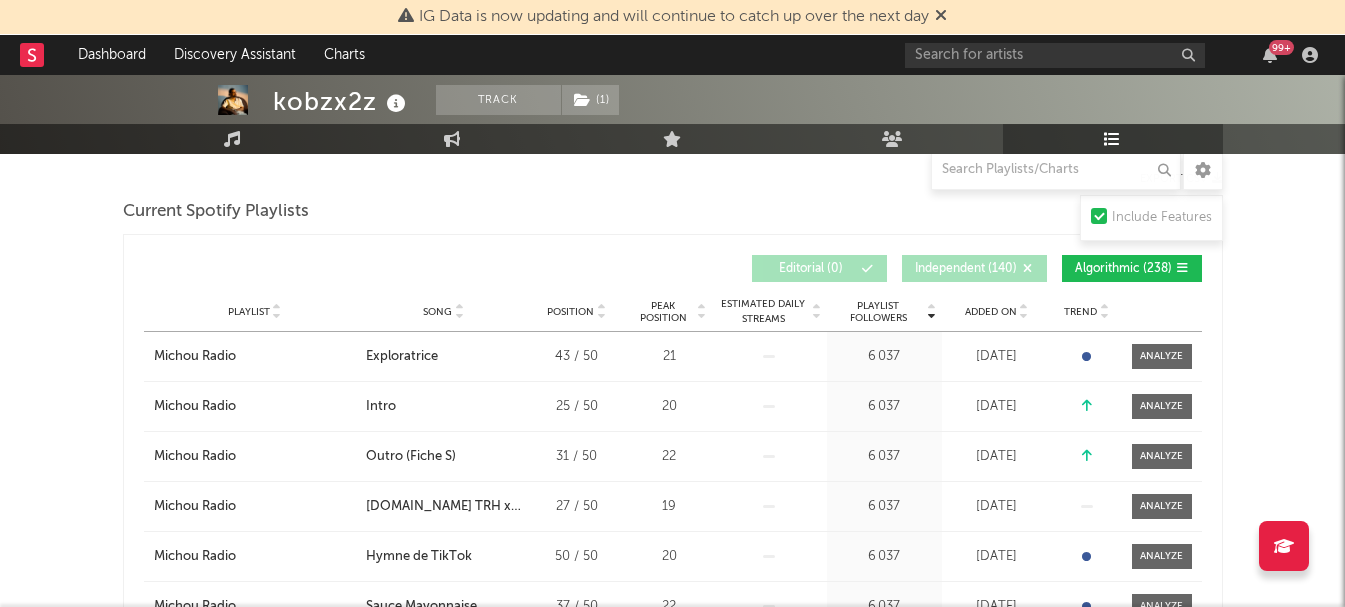 scroll, scrollTop: 229, scrollLeft: 0, axis: vertical 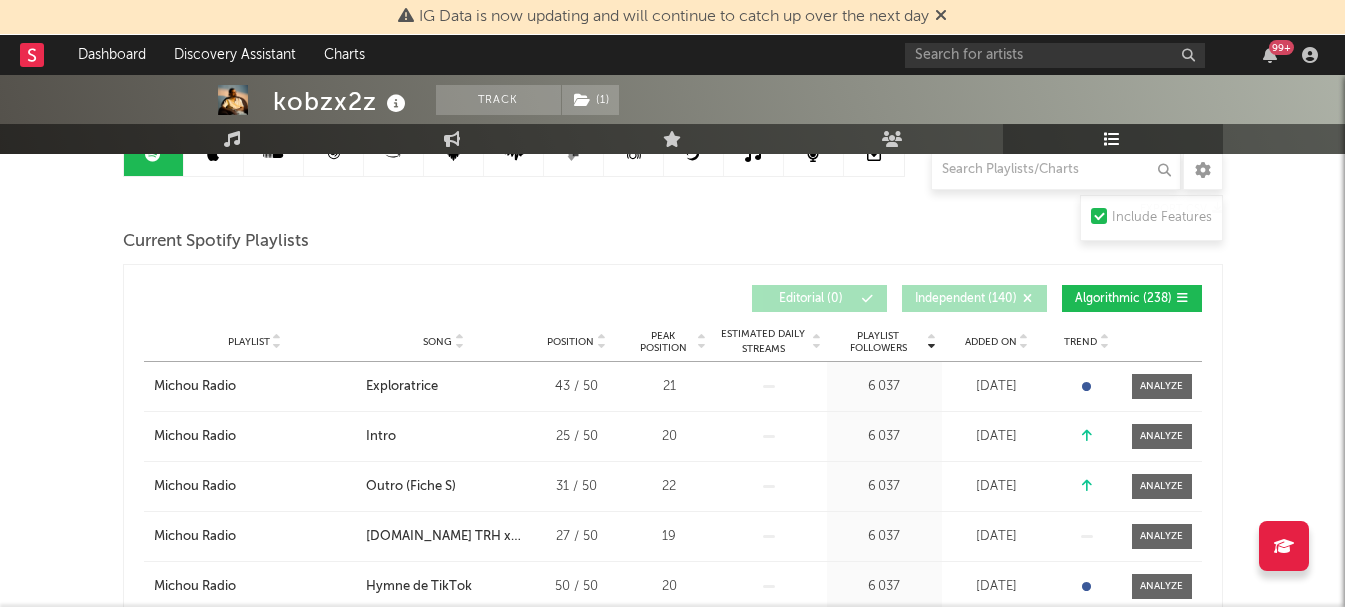 click on "Independent   ( 140 )" at bounding box center (966, 299) 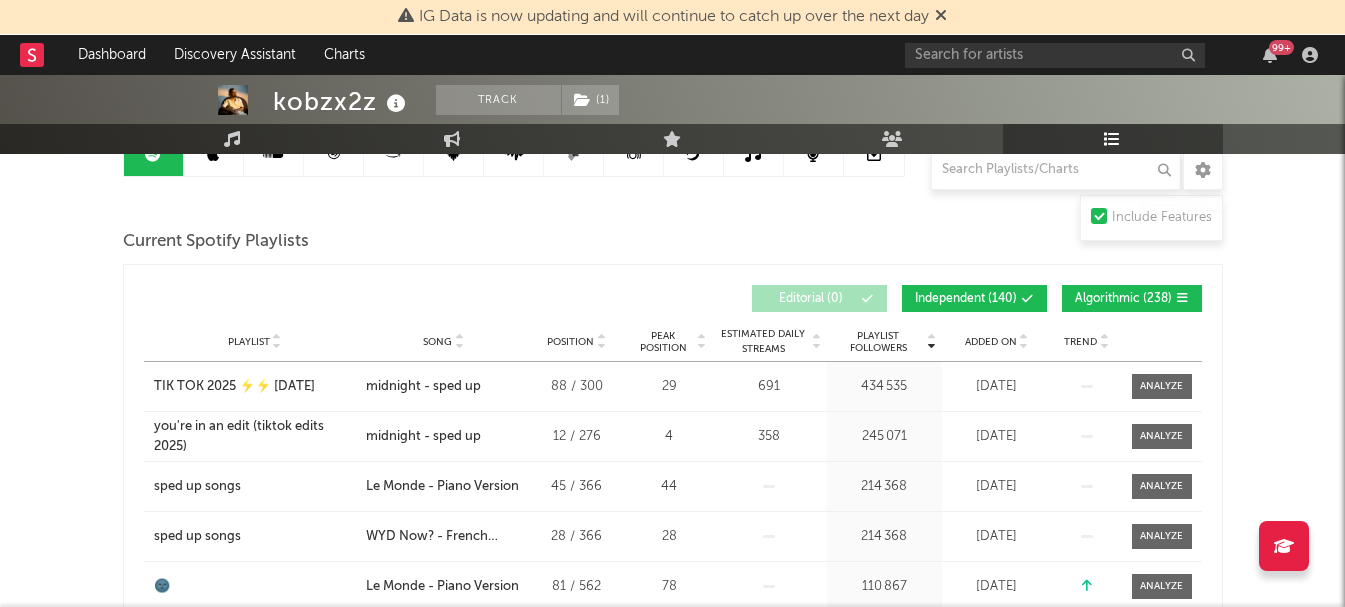 click on "Algorithmic   ( 238 )" at bounding box center (1123, 299) 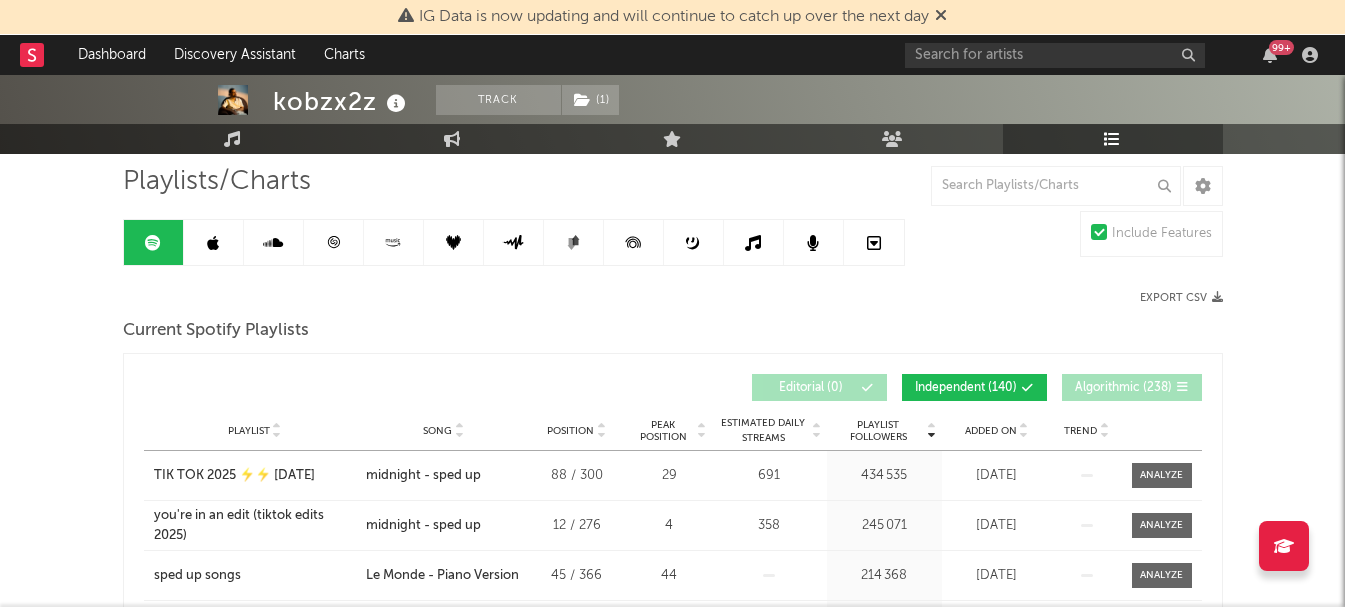 scroll, scrollTop: 29, scrollLeft: 0, axis: vertical 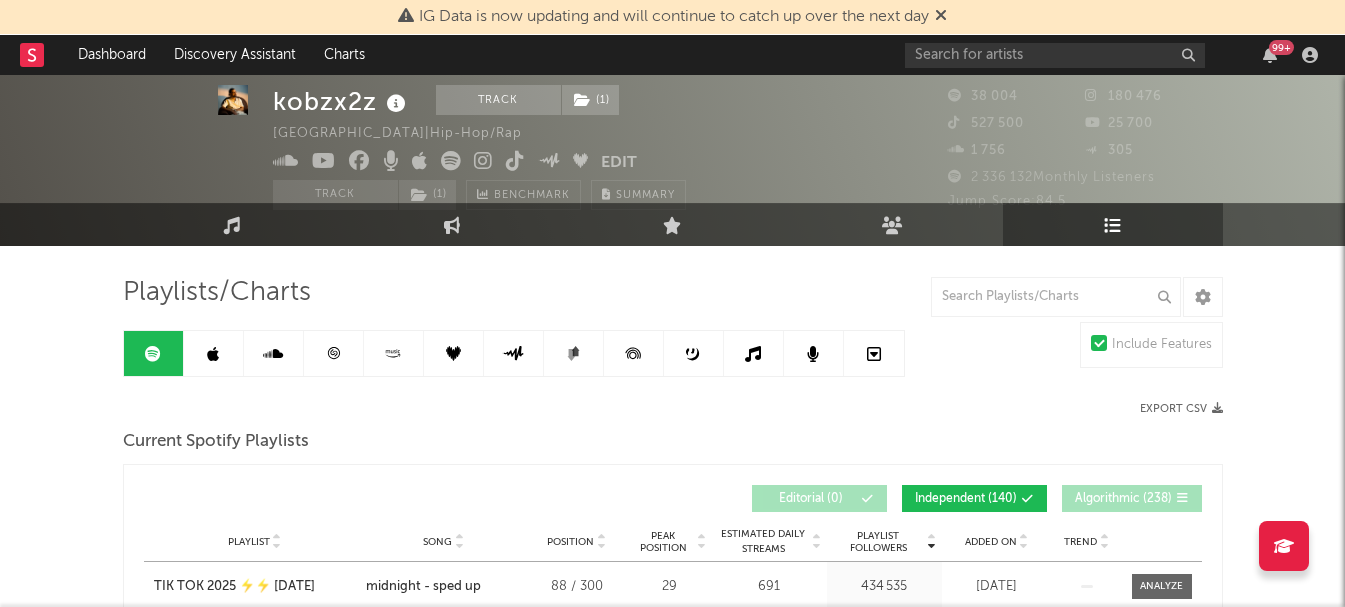 click at bounding box center [214, 353] 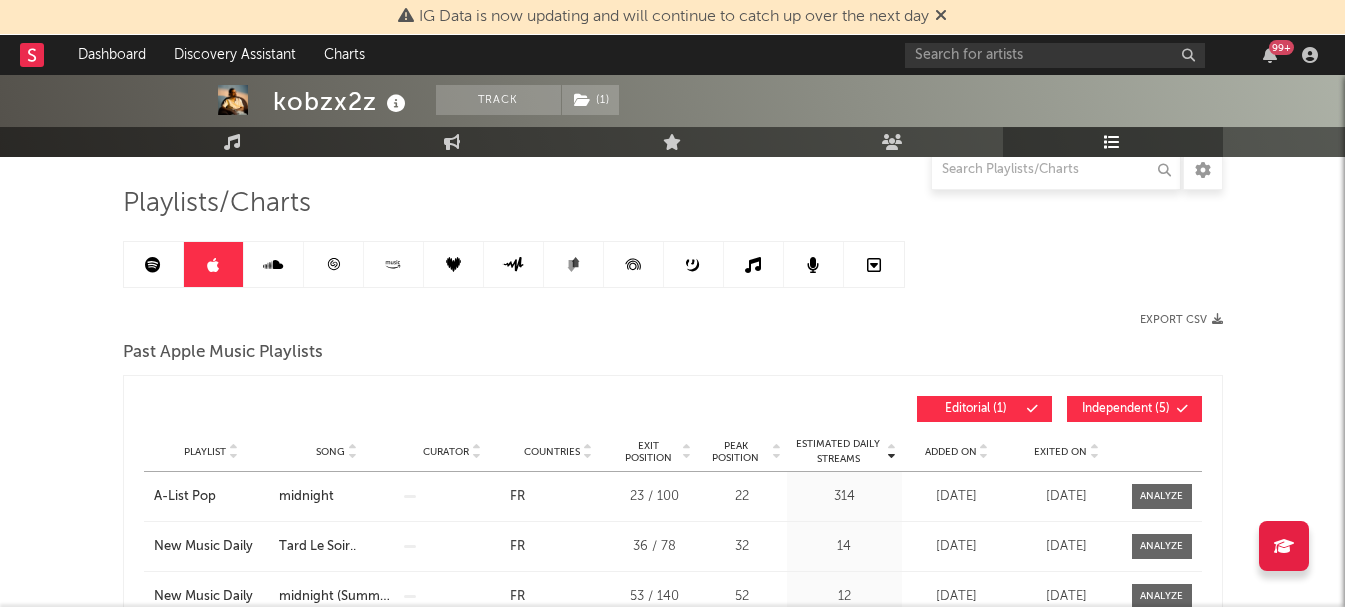 scroll, scrollTop: 229, scrollLeft: 0, axis: vertical 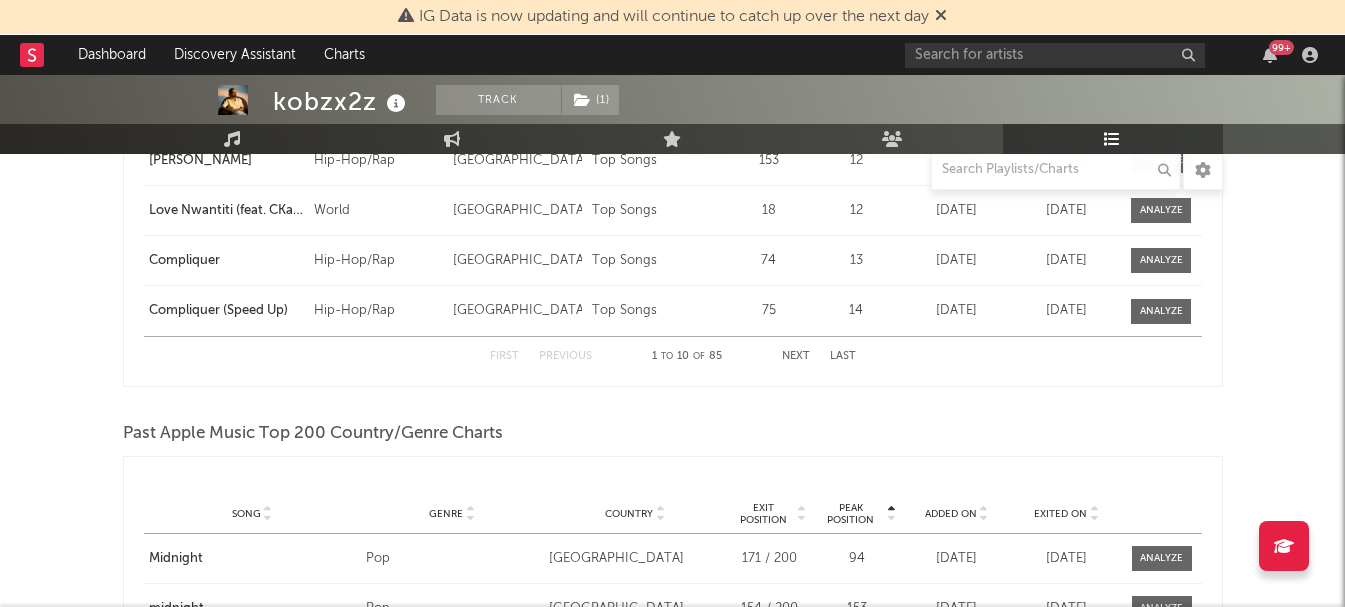 click on "IG Data is now updating and will continue to catch up over the next day Dashboard Discovery Assistant Charts 99 + Notifications Settings Mark all as read All Growth Releases/Events Playlisting [DATE] [PERSON_NAME] 1:26pm Added 19.0x more Tiktok followers than their usual daily growth (+100k compared to +5.26k on average). [DATE] [PERSON_NAME] Double P 12:11pm 'POR SUS BESOS' was added to 3 Apple Music playlists, including Daily Top 100: Guatemala, Daily Top 100: [GEOGRAPHIC_DATA], and Daily Top 100: [GEOGRAPHIC_DATA]. [DATE] [PERSON_NAME] Double P 12:38pm 'POR SUS BESOS' was added to 8 Spotify playlists, including New Music [DATE], La Reina: Éxitos de la Música Mexicana, and Los Que Mandan - Música Mexicana. [PERSON_NAME] Double P 12:14pm 'POR SUS BESOS' was added to 3 Apple Music playlists, including Nuevo Nuevo ([GEOGRAPHIC_DATA]), [GEOGRAPHIC_DATA][PERSON_NAME] ([GEOGRAPHIC_DATA]), and New Music Daily (US). [PERSON_NAME] 8:00am 'Manchild' was added to 17 Spotify playlists, including Mega Éxitos 2025, Morning Chill 2025 ☕️, and Só as Tops Internacional 2025. (" at bounding box center (672, -523) 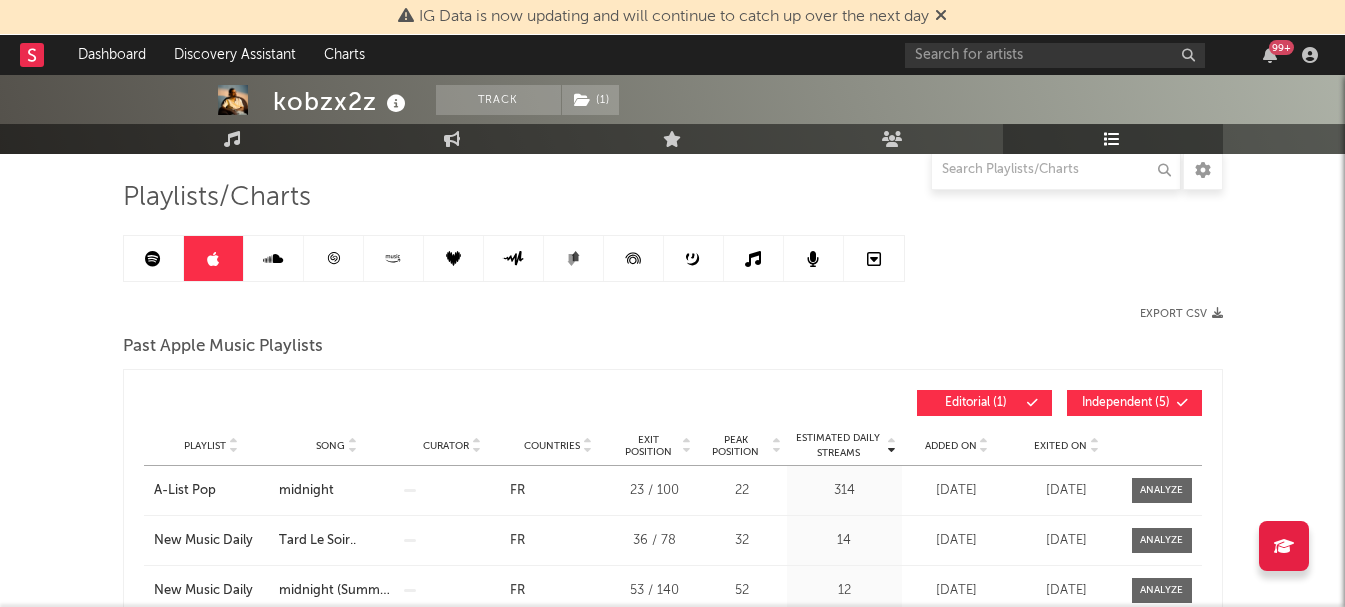 scroll, scrollTop: 117, scrollLeft: 0, axis: vertical 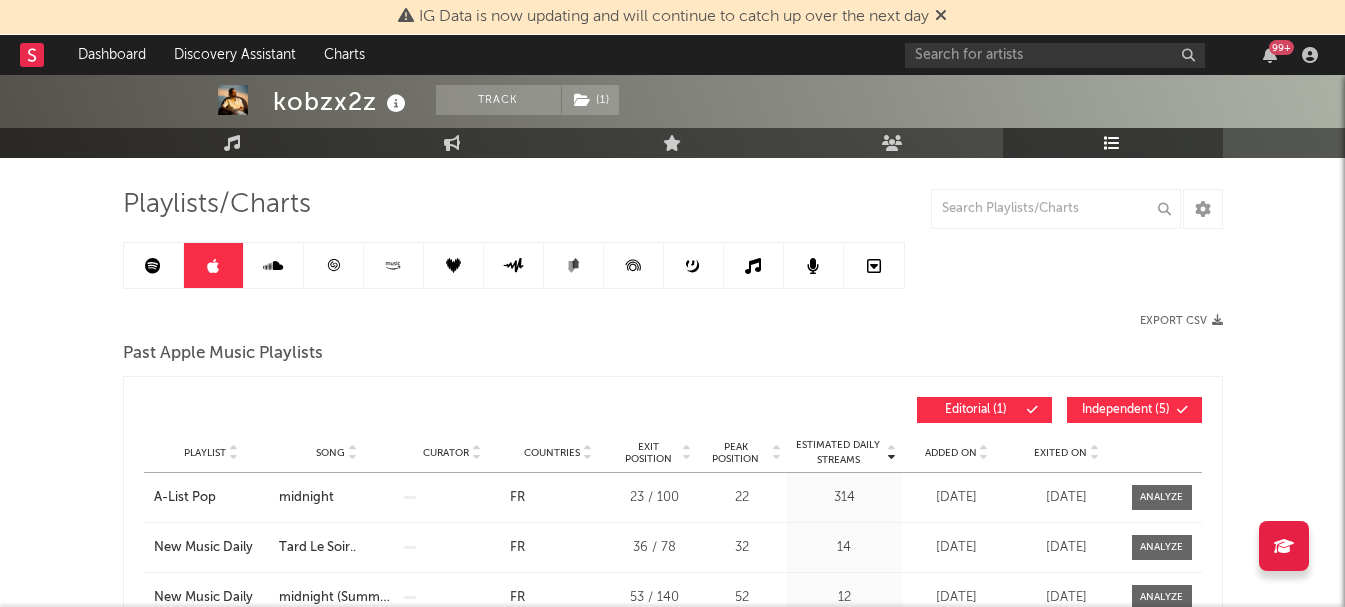 click at bounding box center [334, 265] 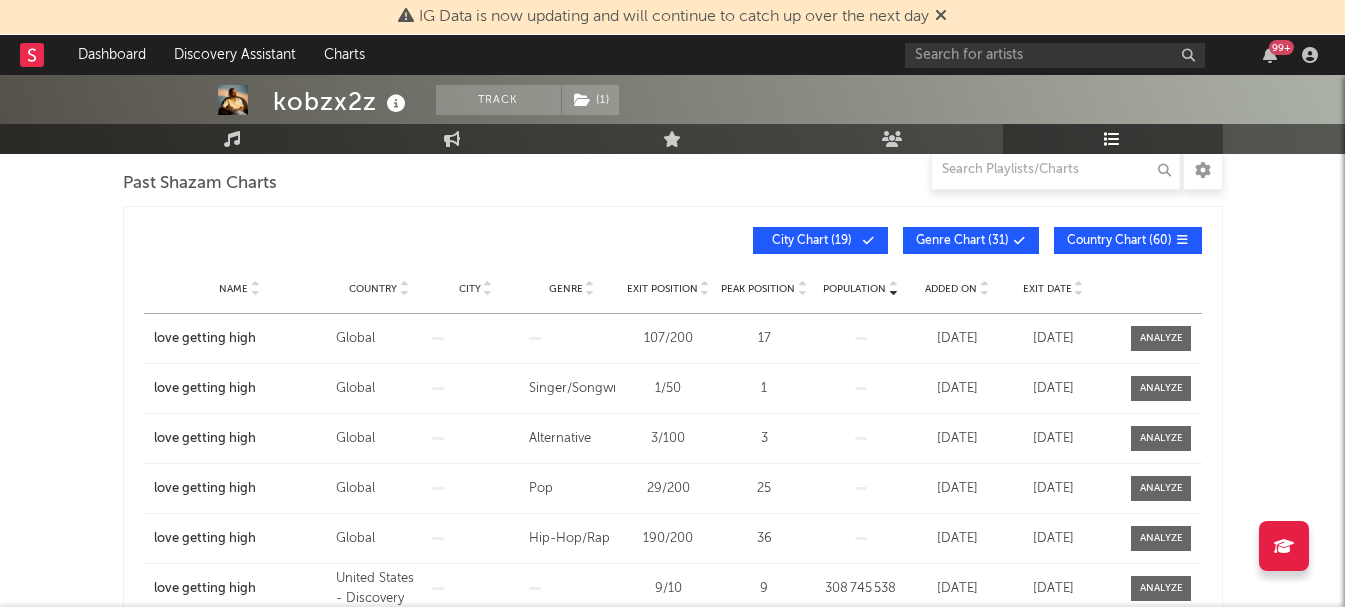 scroll, scrollTop: 417, scrollLeft: 0, axis: vertical 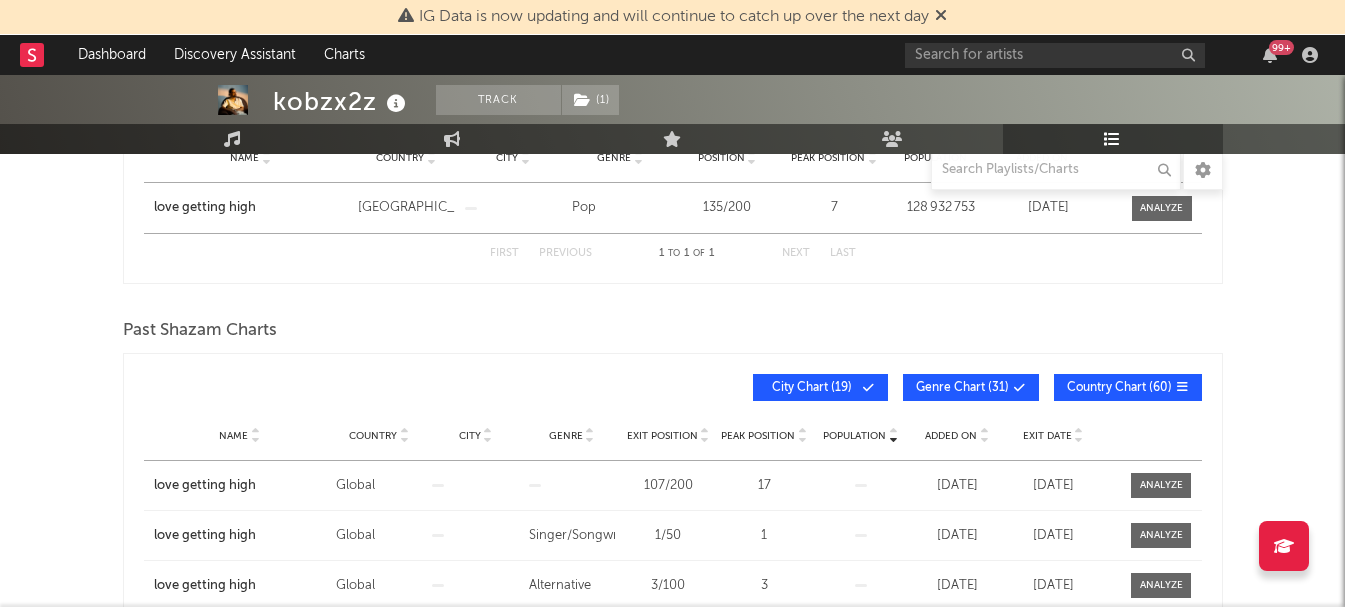 click on "Name" at bounding box center (233, 436) 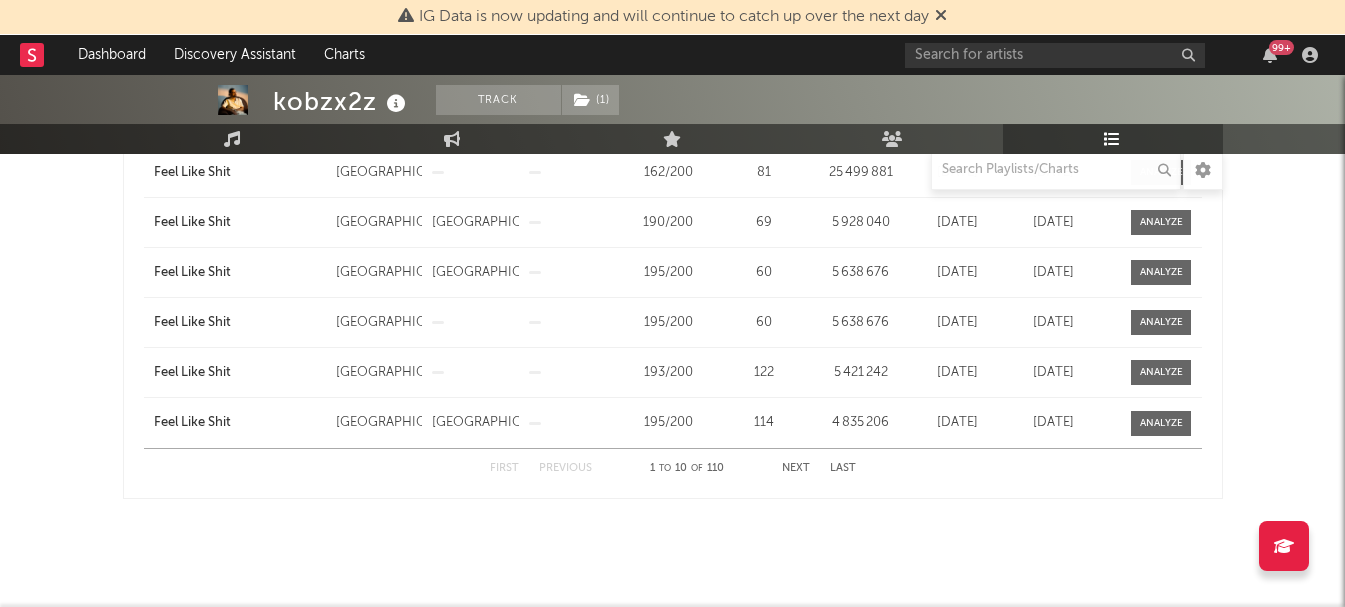 scroll, scrollTop: 939, scrollLeft: 0, axis: vertical 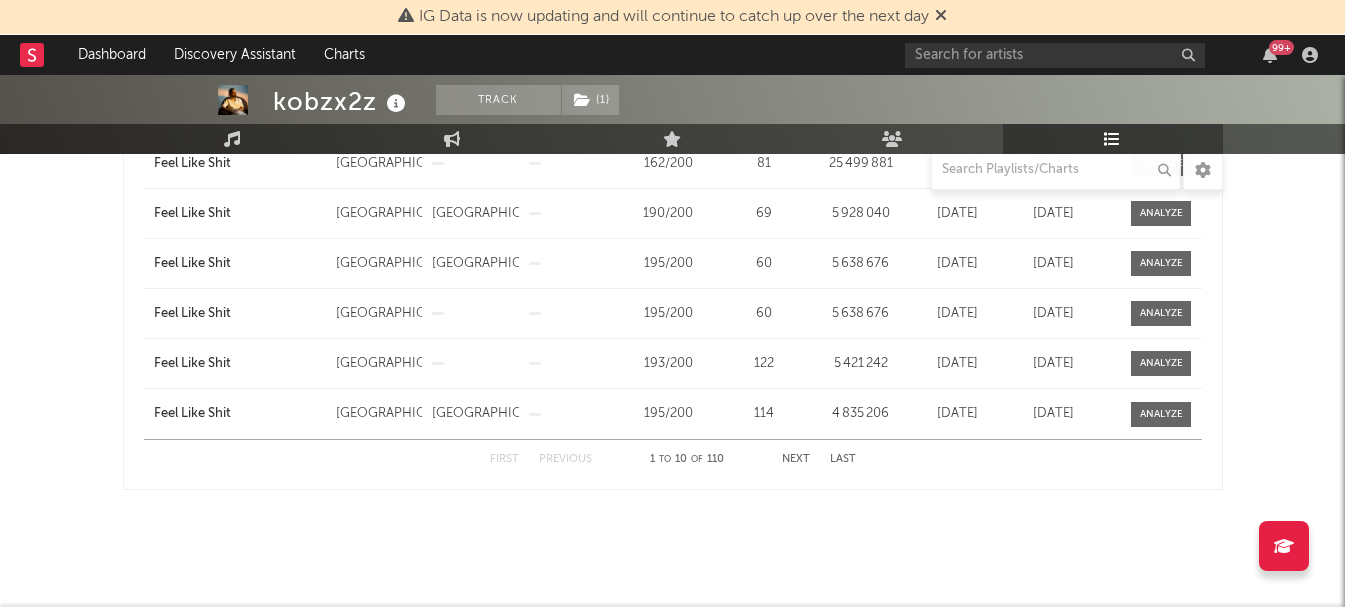 click on "Next" at bounding box center (796, 459) 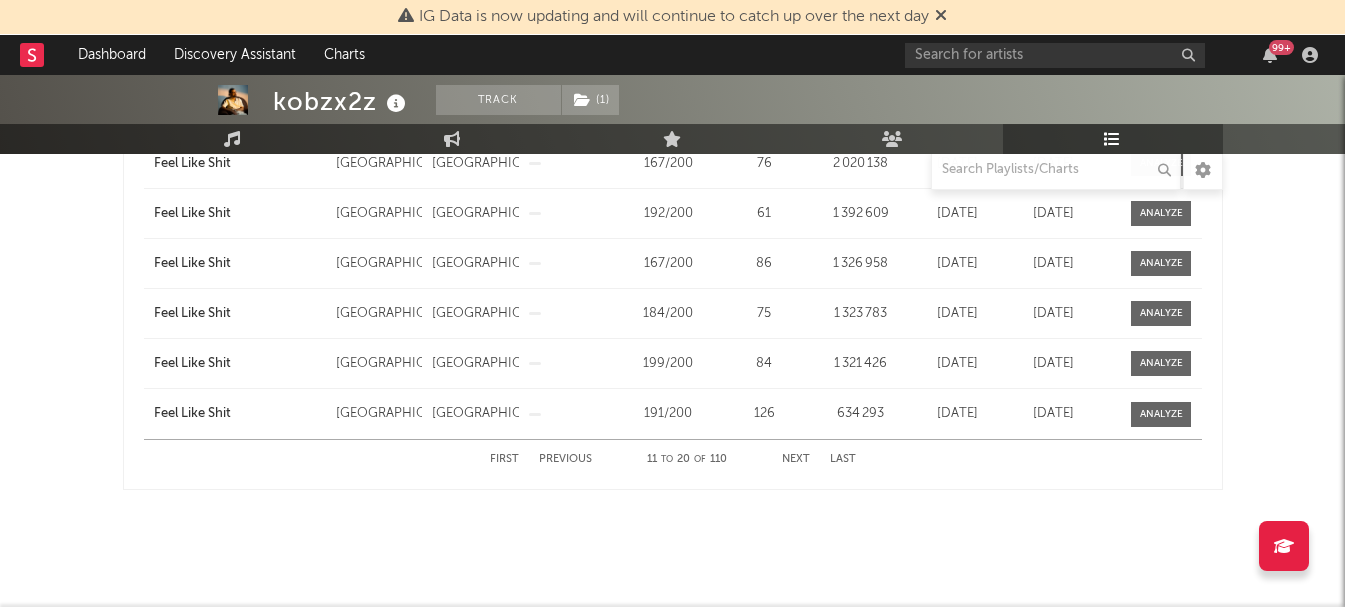 click on "Next" at bounding box center [796, 459] 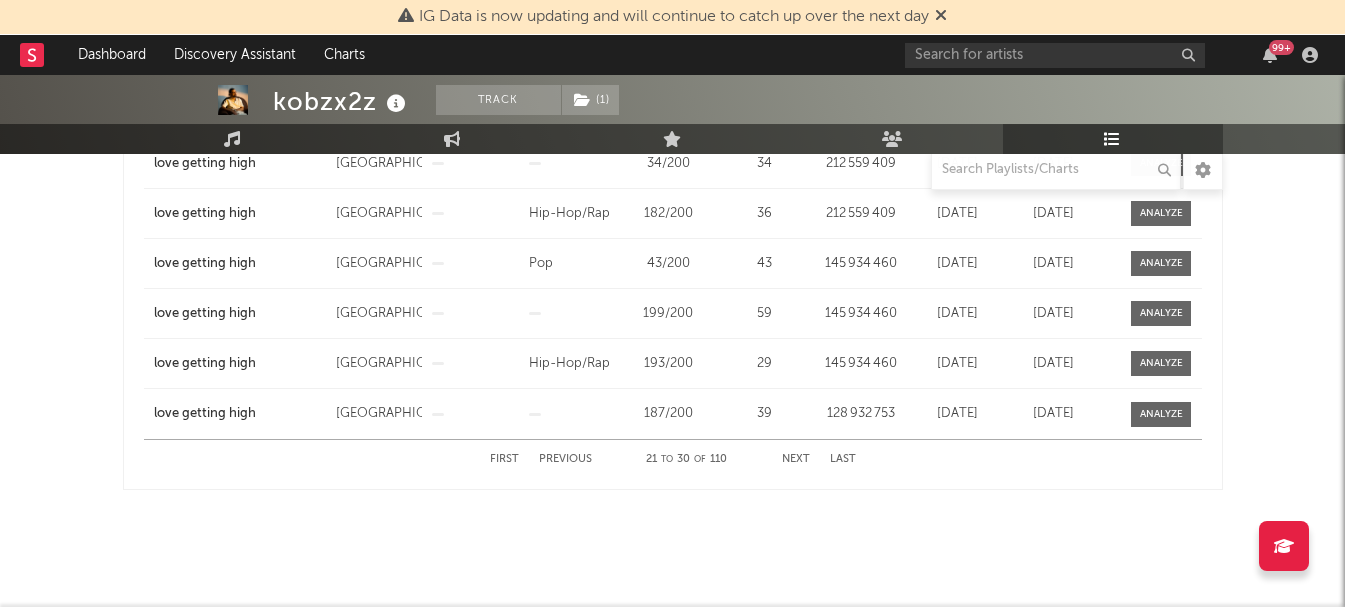click on "Next" at bounding box center [796, 459] 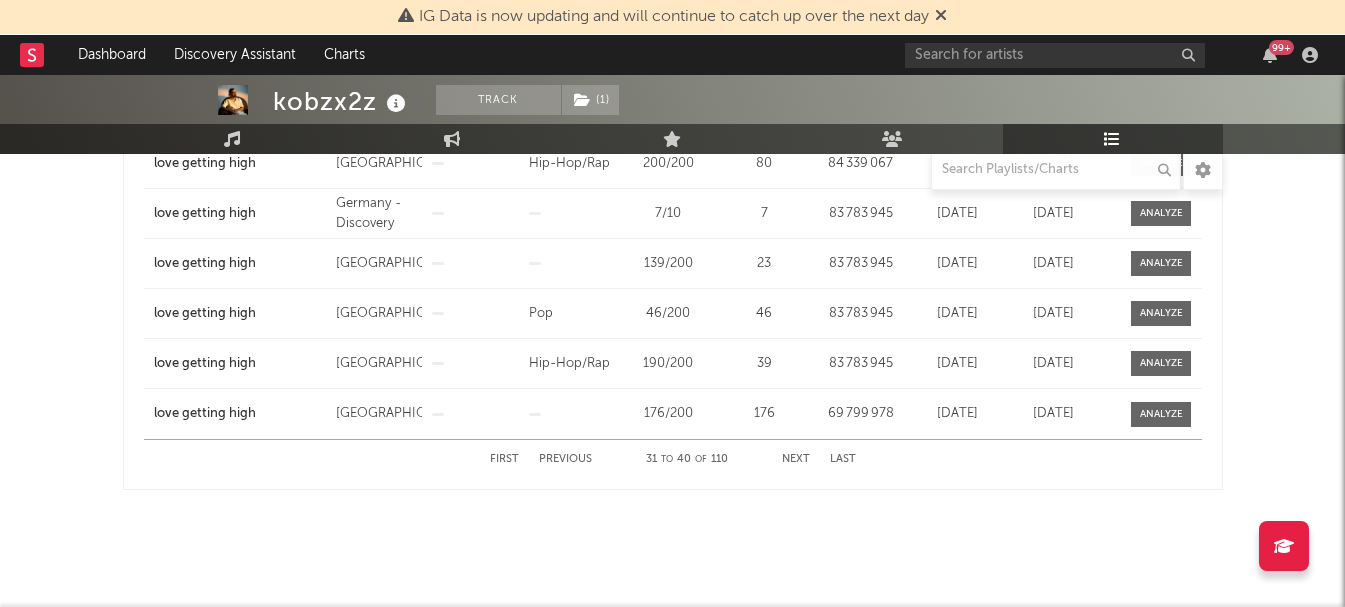 click on "Next" at bounding box center [796, 459] 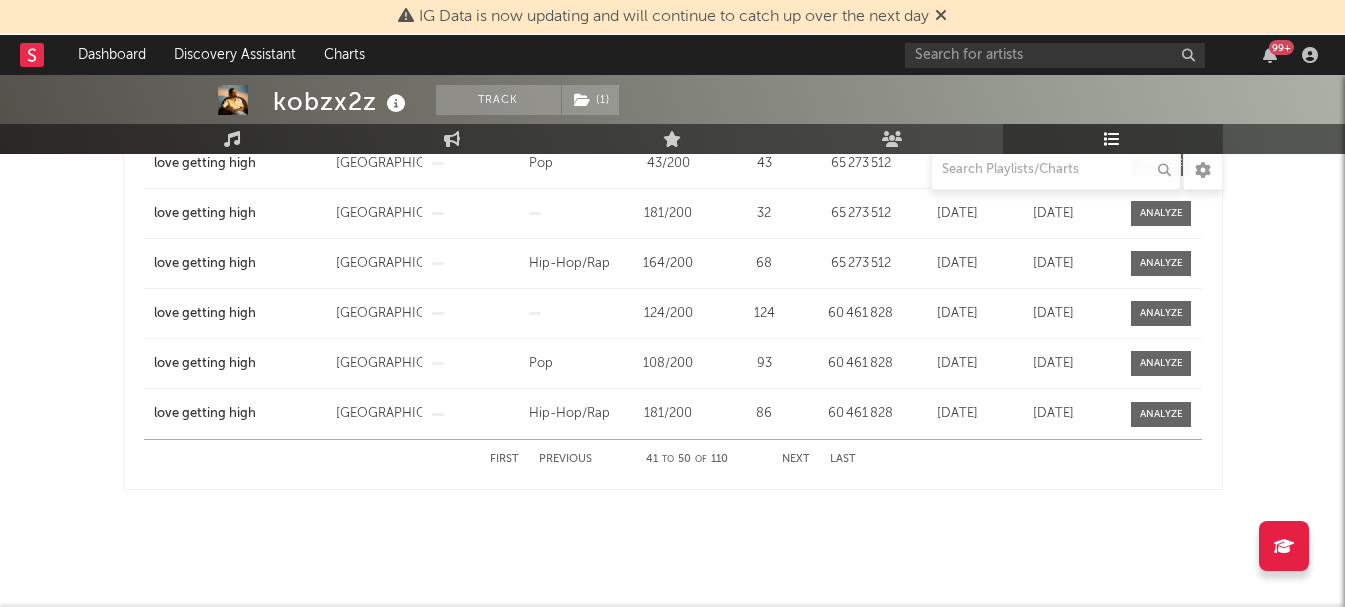 click on "Next" at bounding box center [796, 459] 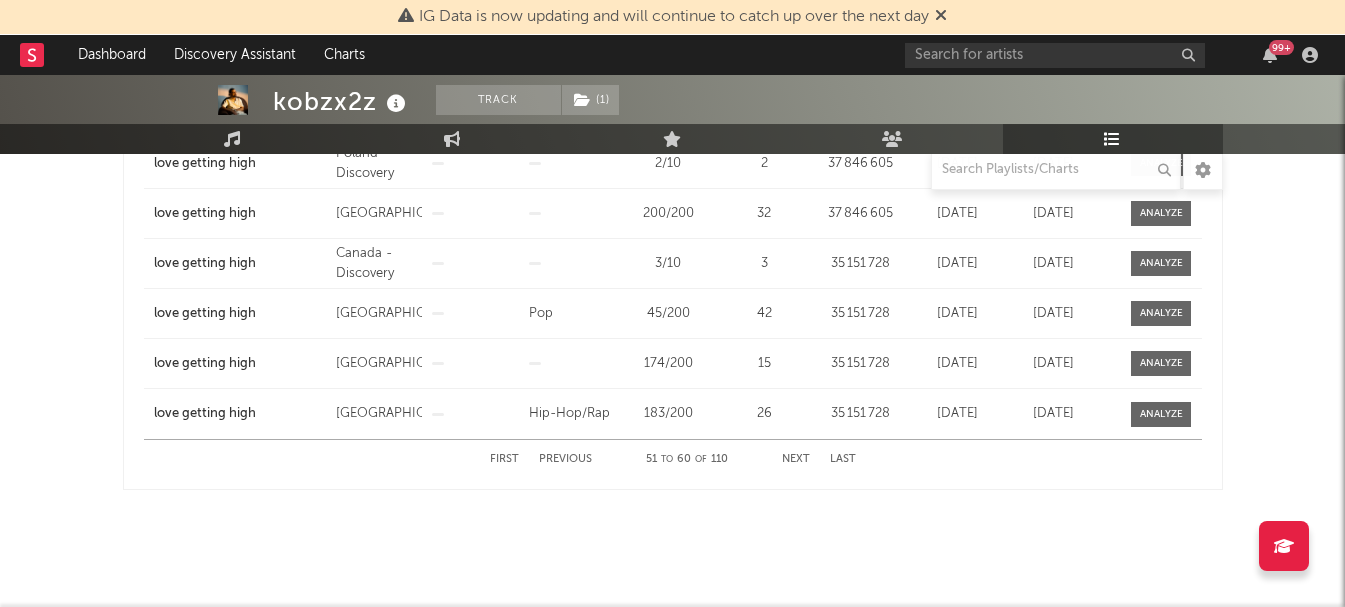 click on "Next" at bounding box center [796, 459] 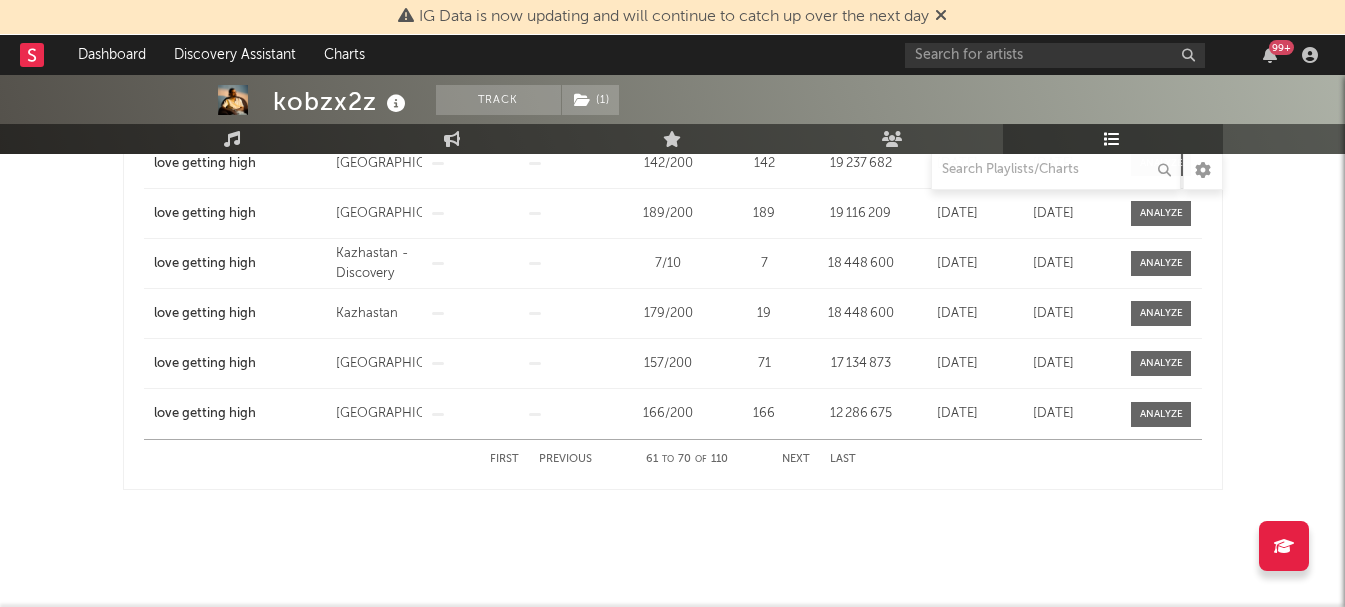 click on "Next" at bounding box center (796, 459) 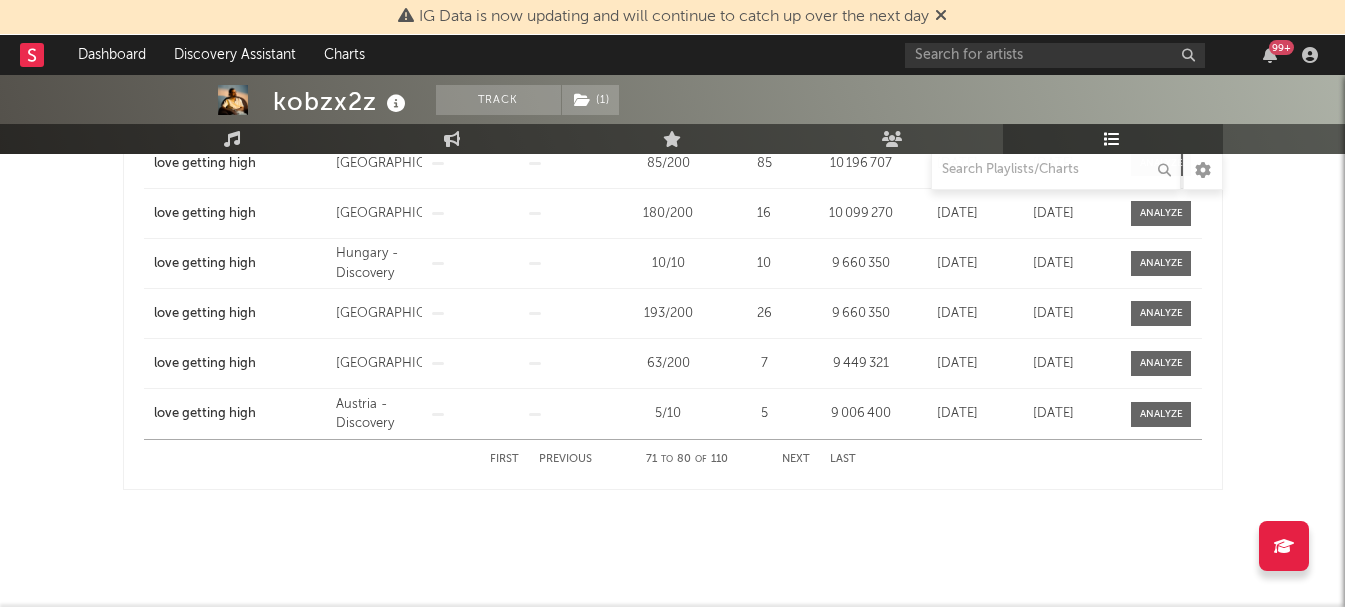 click on "Next" at bounding box center (796, 459) 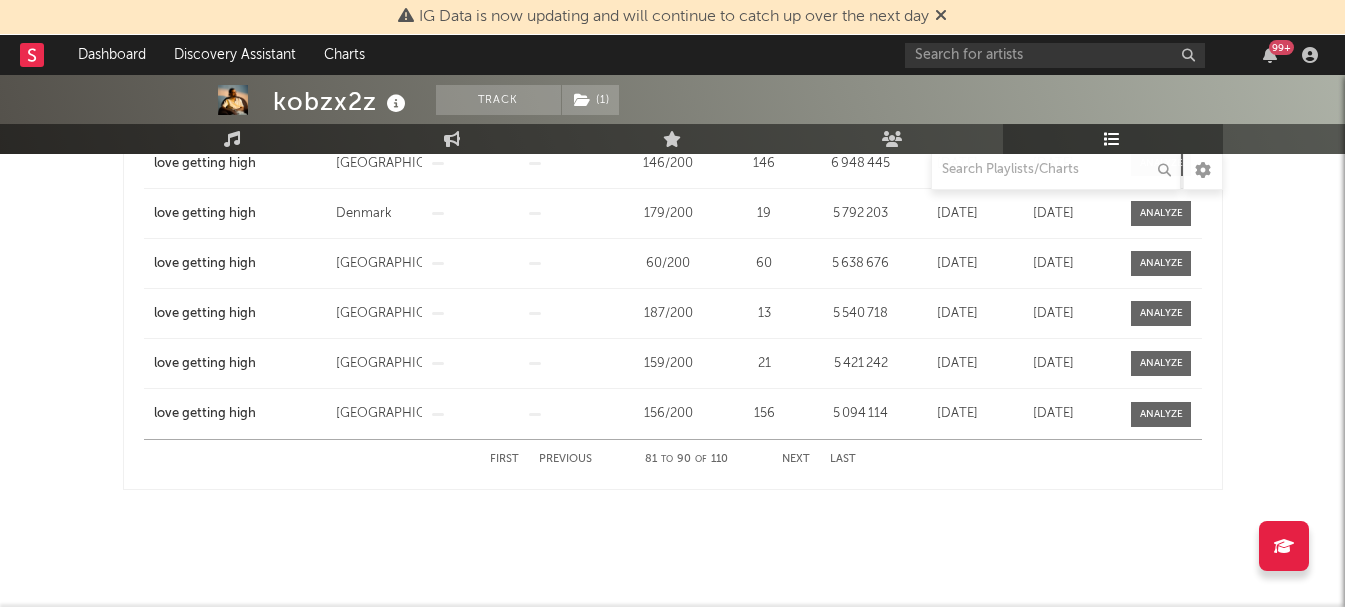 click on "Next" at bounding box center [796, 459] 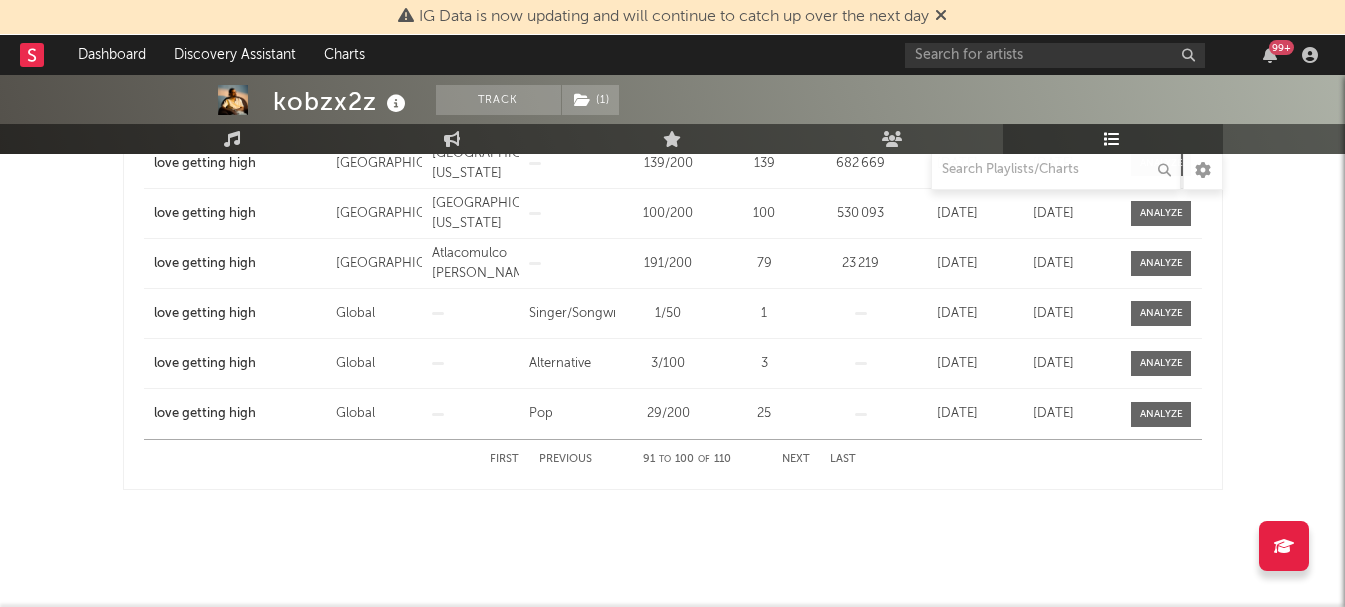 click on "Next" at bounding box center (796, 459) 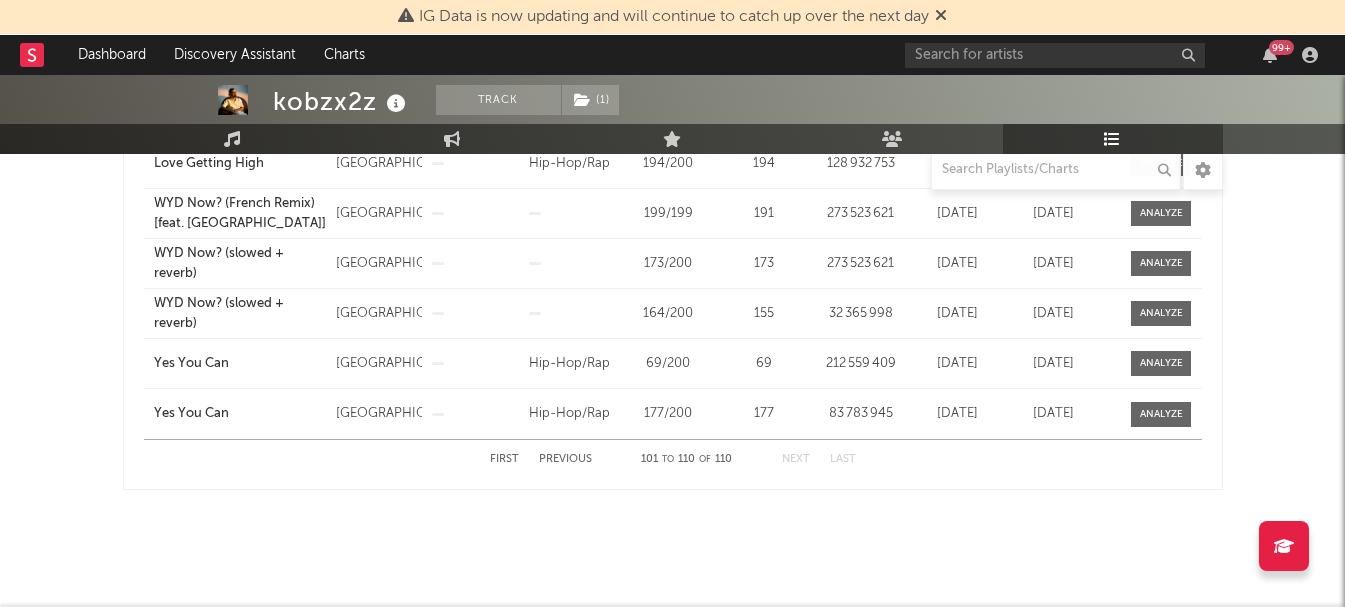 click on "Next" at bounding box center (796, 459) 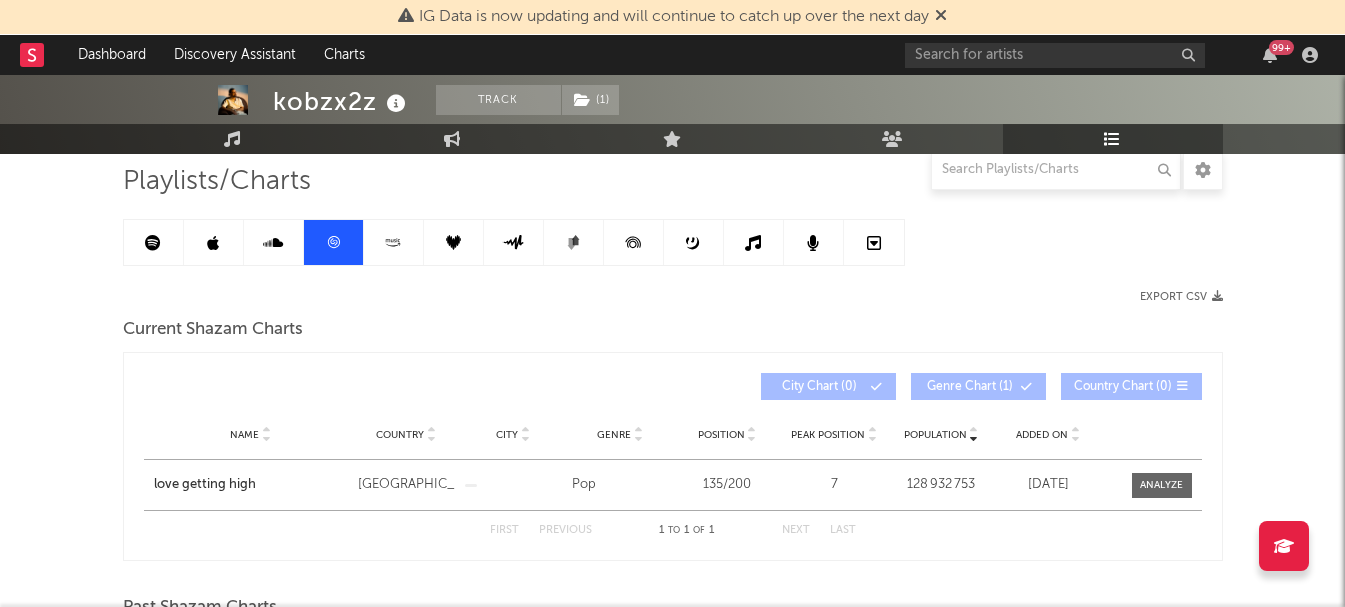 scroll, scrollTop: 139, scrollLeft: 0, axis: vertical 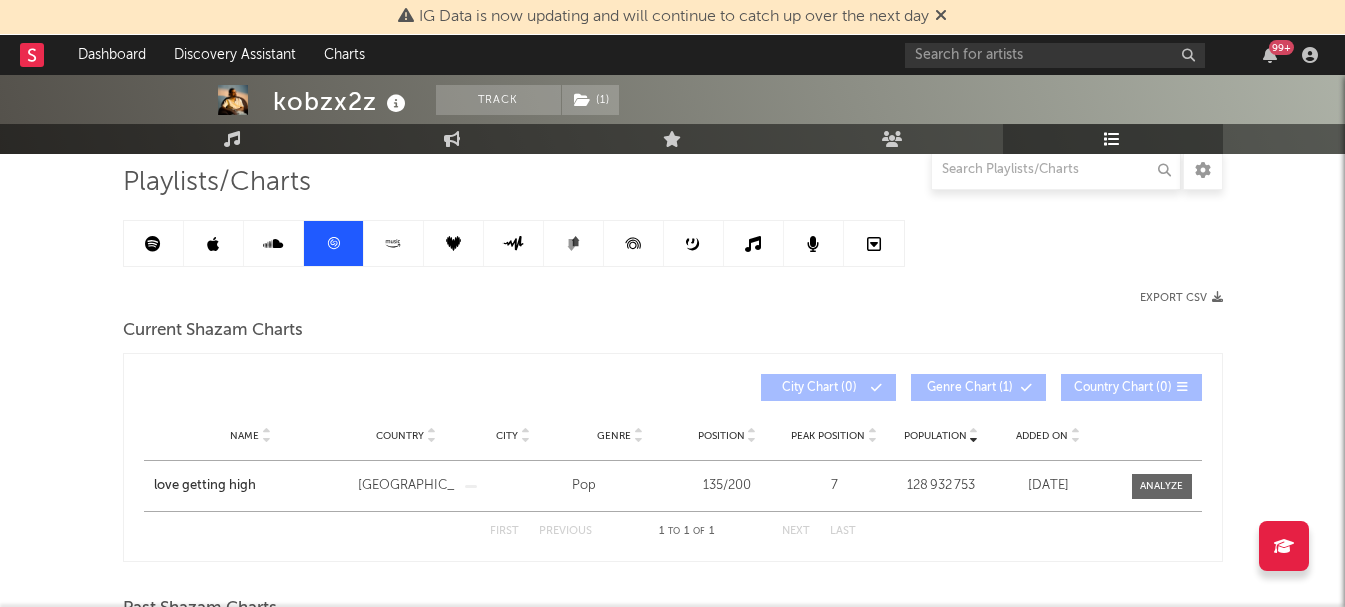 click at bounding box center (394, 243) 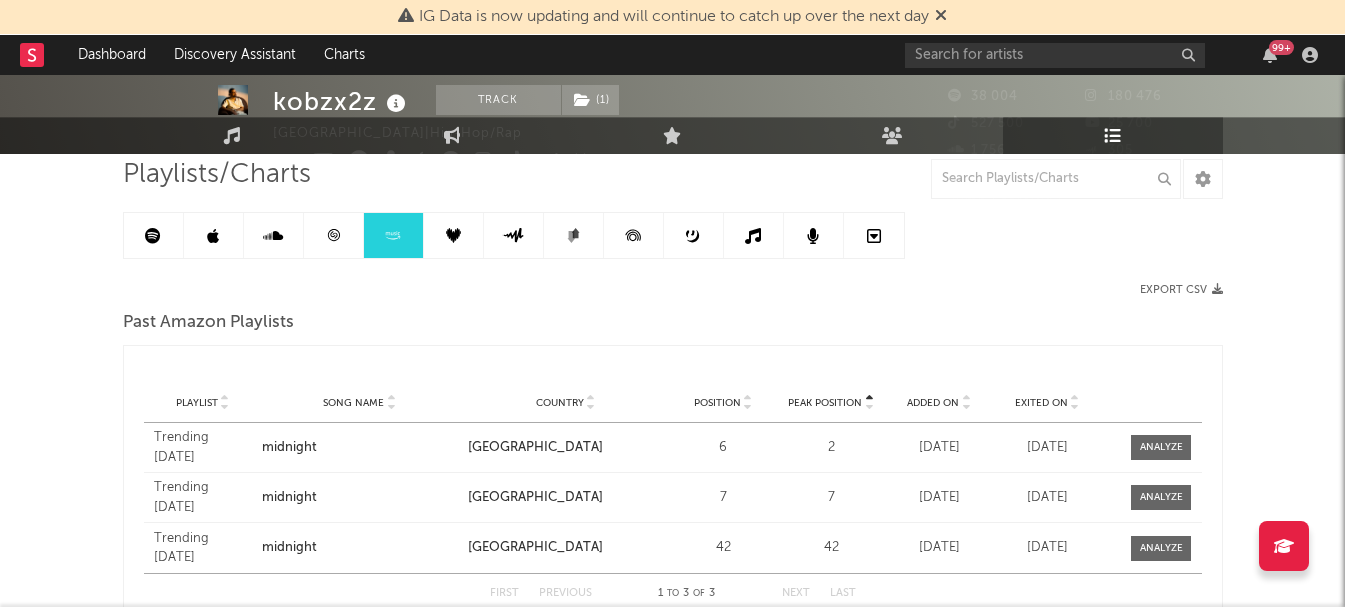 scroll, scrollTop: 39, scrollLeft: 0, axis: vertical 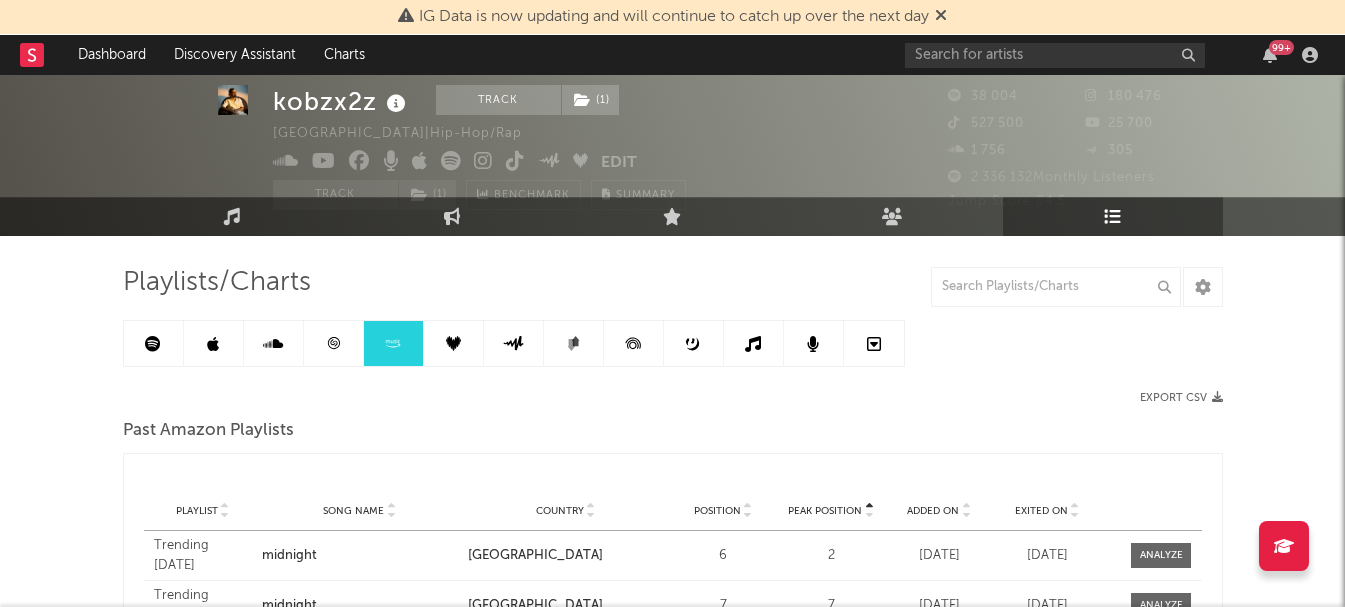 click 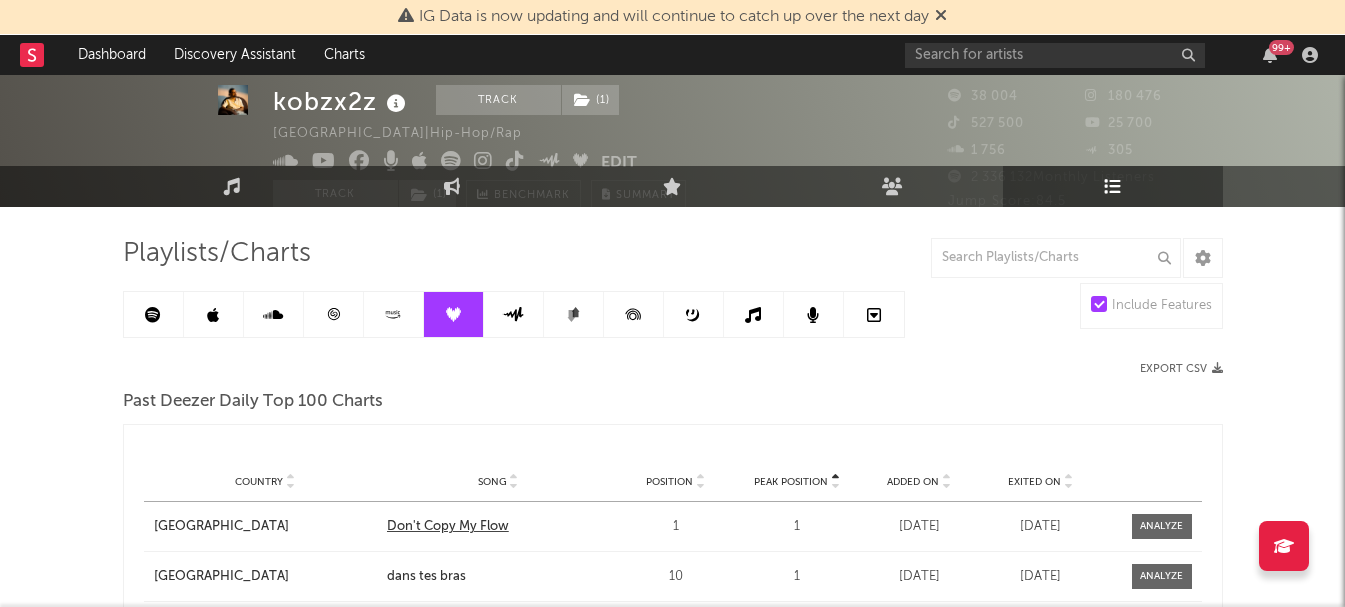 scroll, scrollTop: 33, scrollLeft: 0, axis: vertical 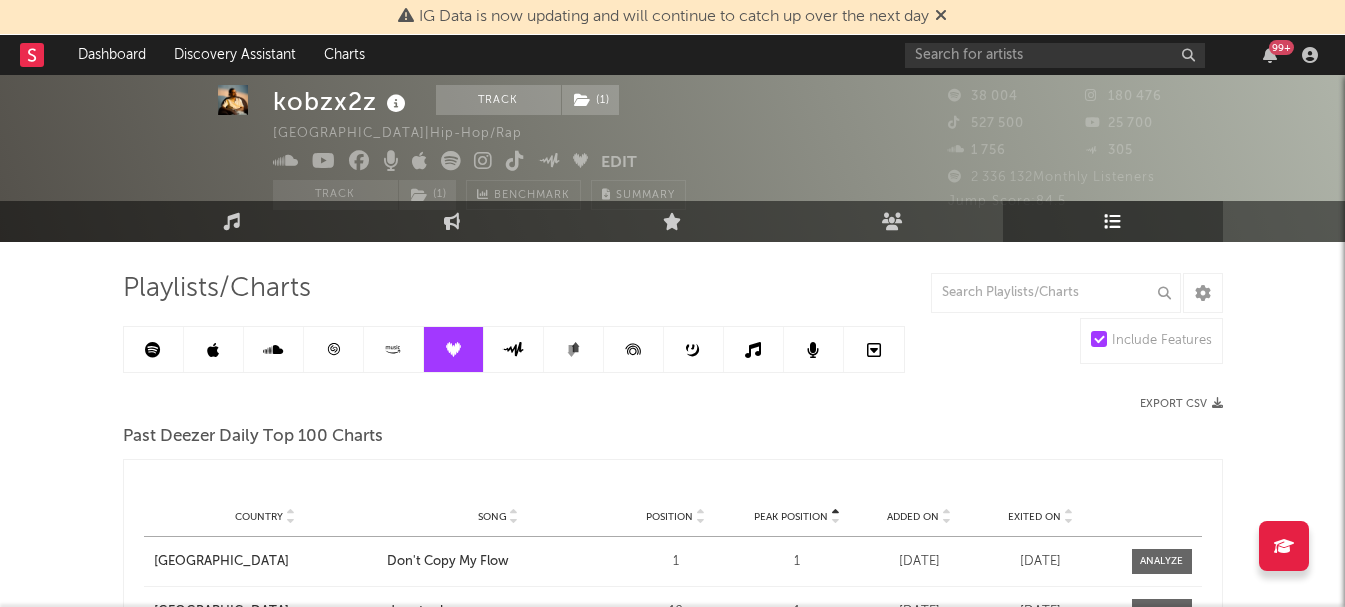 click at bounding box center [874, 350] 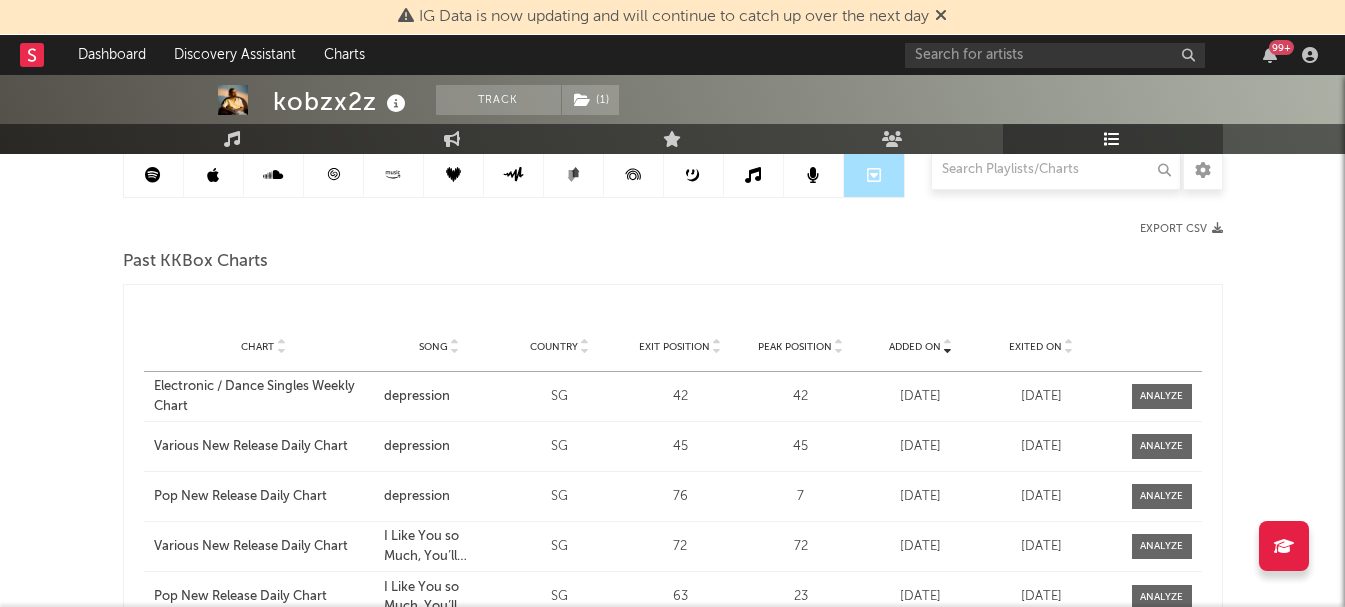 scroll, scrollTop: 233, scrollLeft: 0, axis: vertical 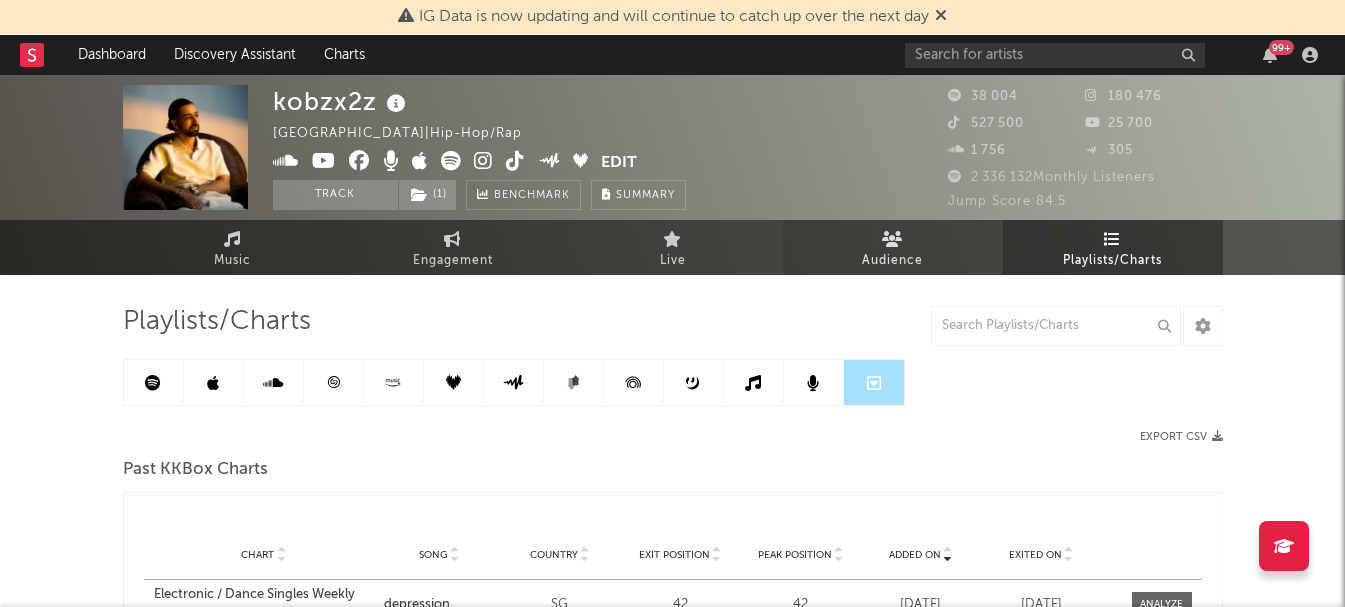 click at bounding box center [892, 239] 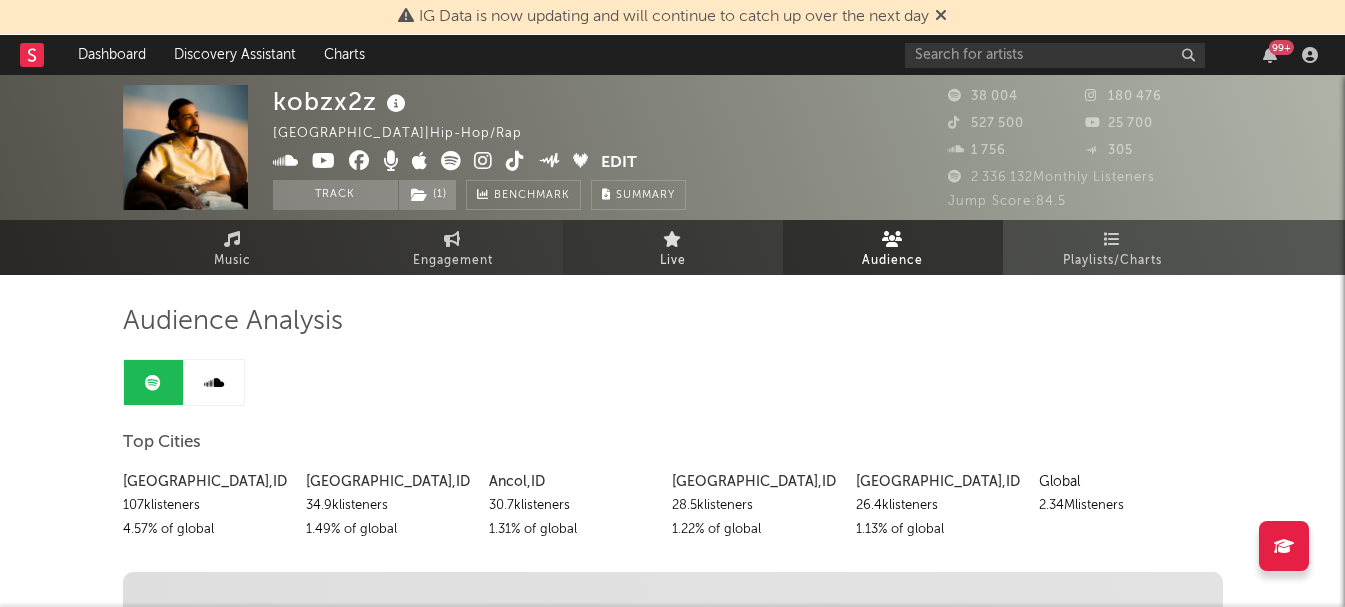 click on "Live" at bounding box center (673, 247) 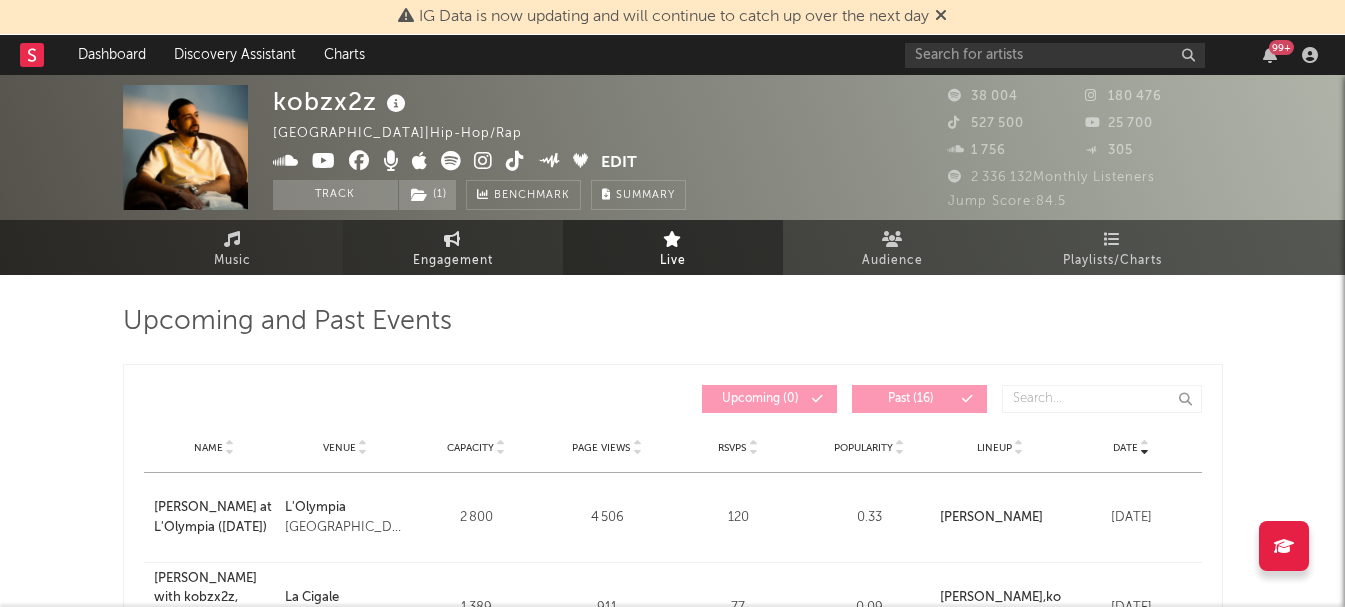 click on "Engagement" at bounding box center [453, 261] 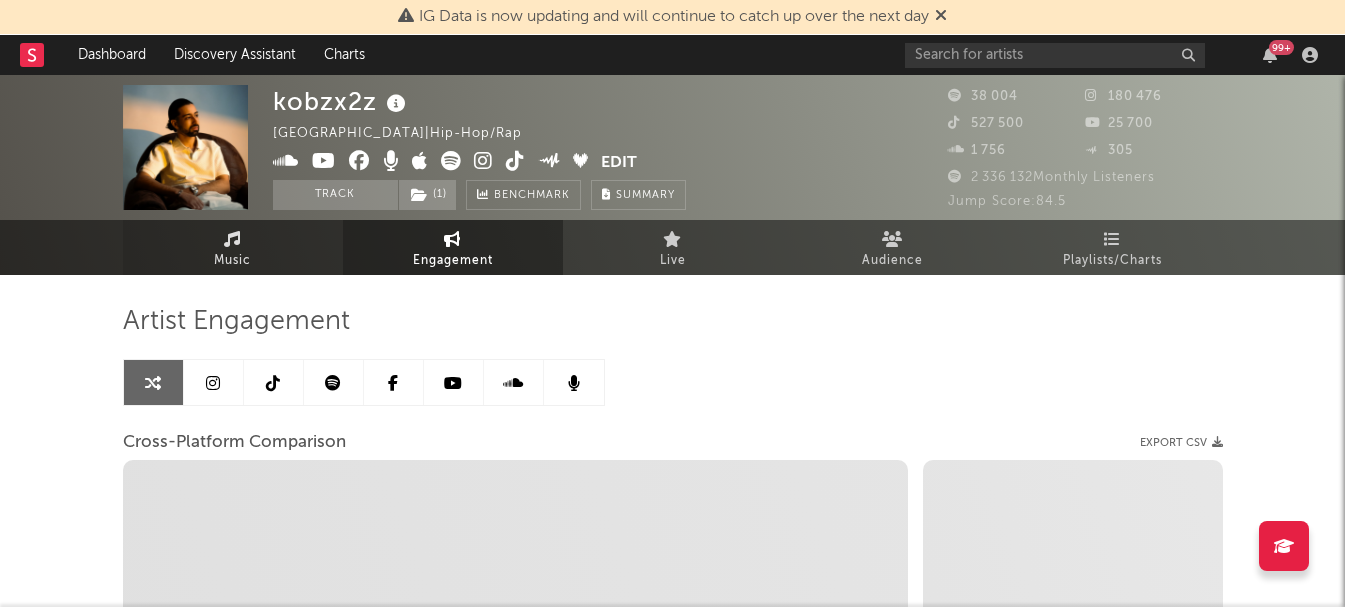 click on "Music" at bounding box center [232, 261] 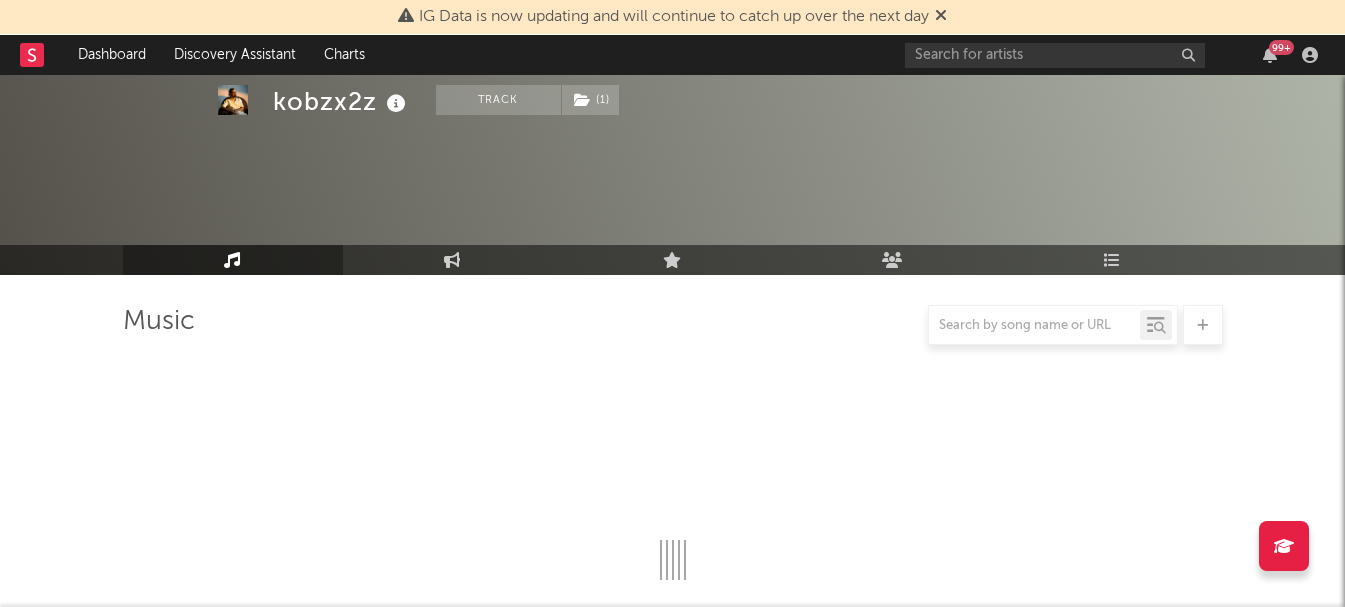 scroll, scrollTop: 200, scrollLeft: 0, axis: vertical 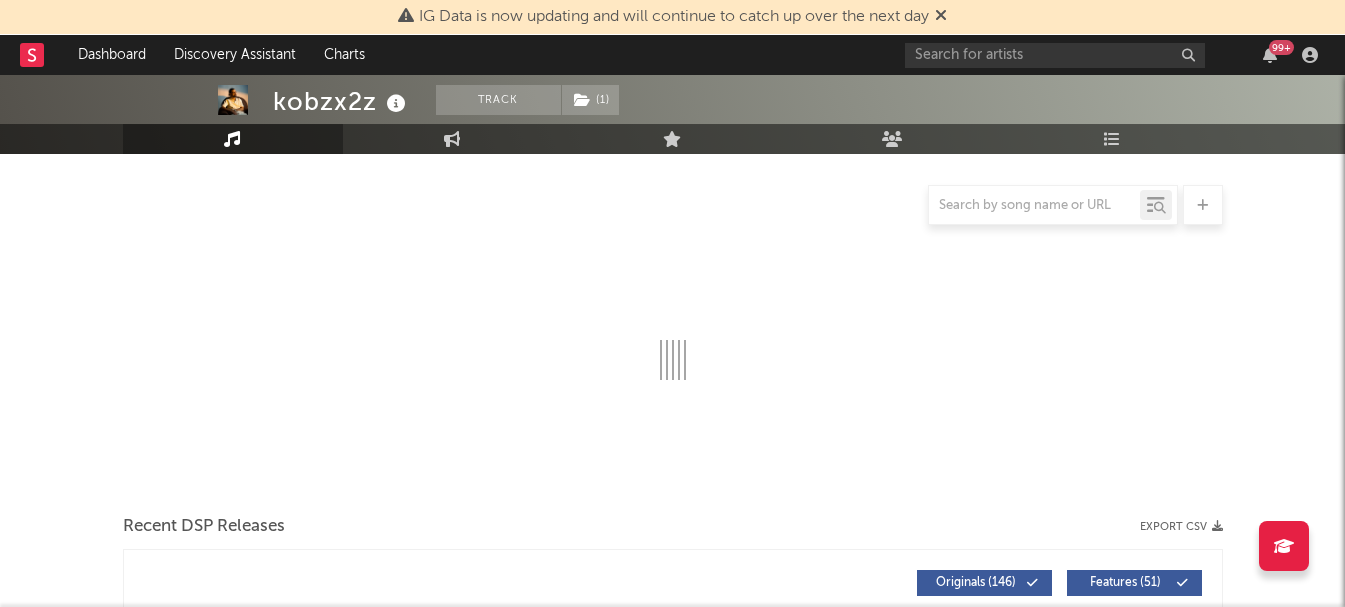 select on "6m" 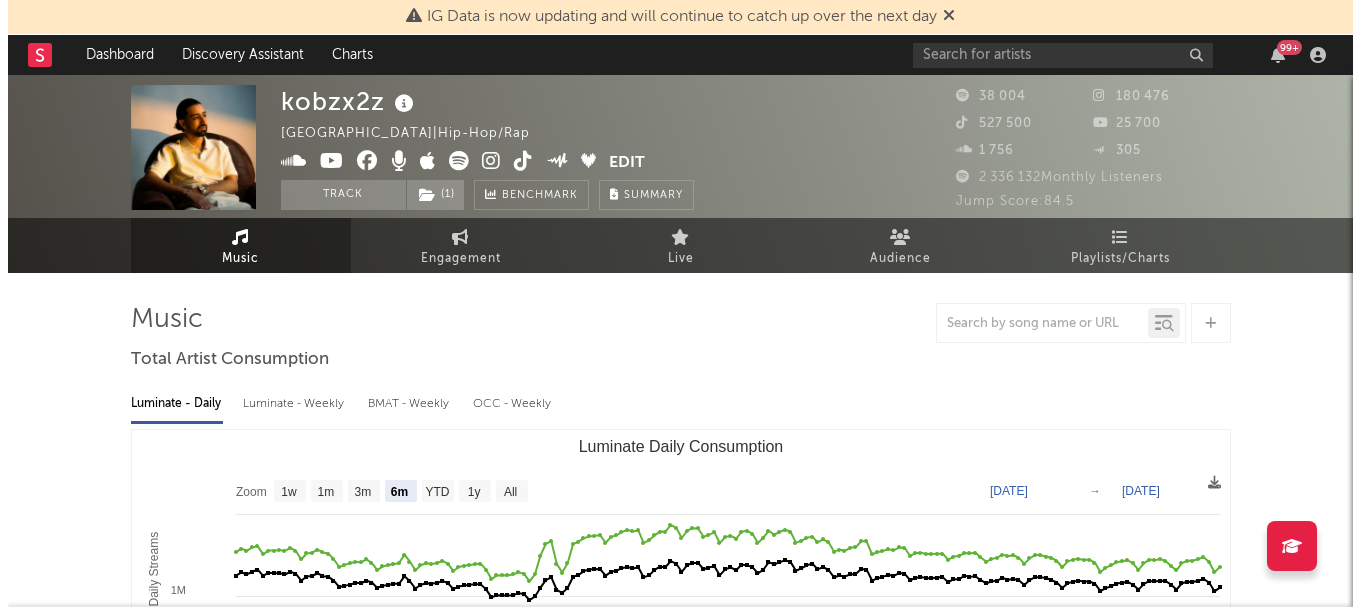scroll, scrollTop: 0, scrollLeft: 0, axis: both 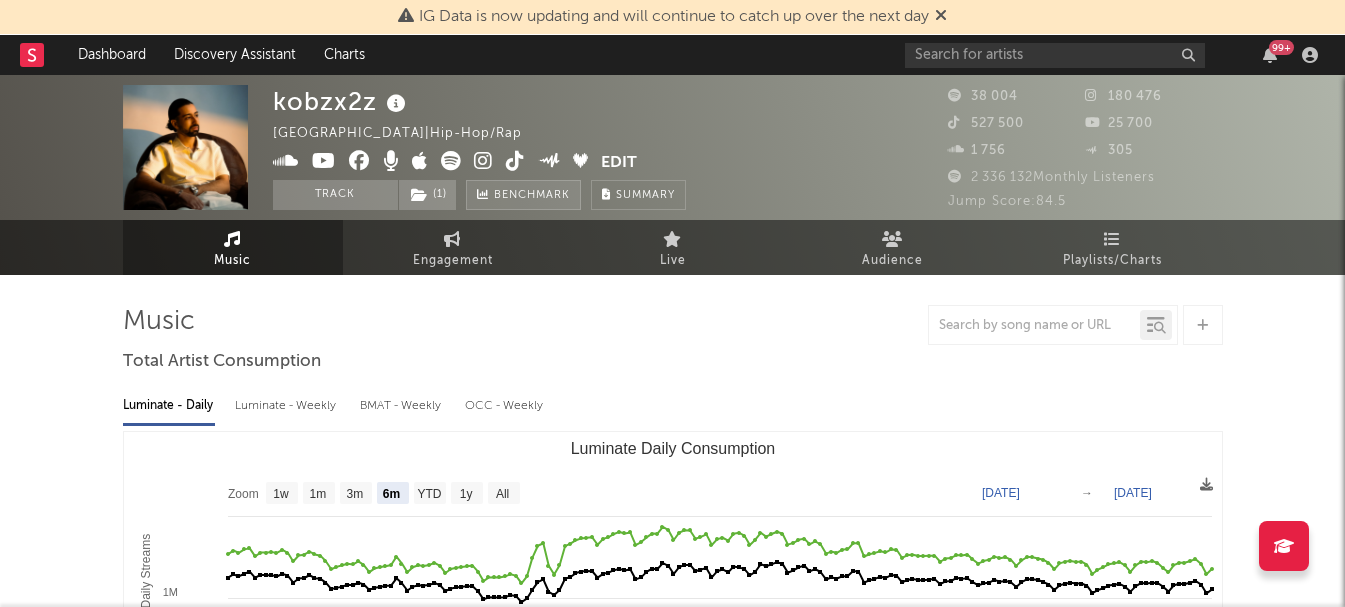 click on "Benchmark" at bounding box center [532, 196] 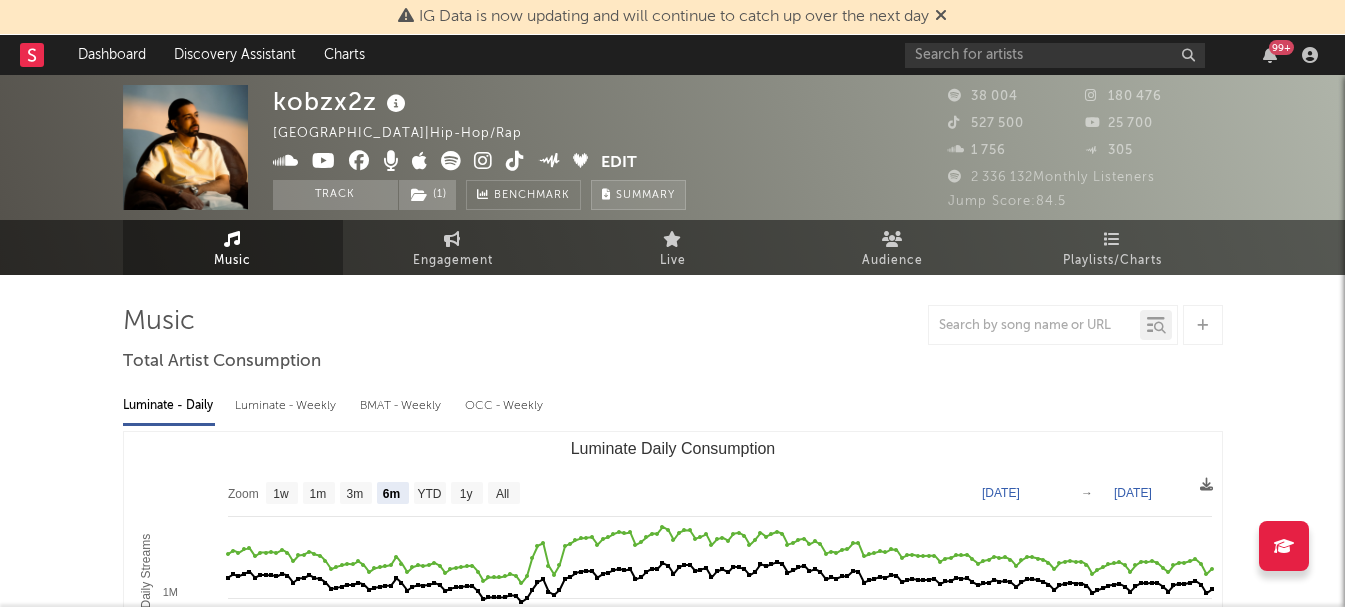 click on "Summary" at bounding box center [645, 195] 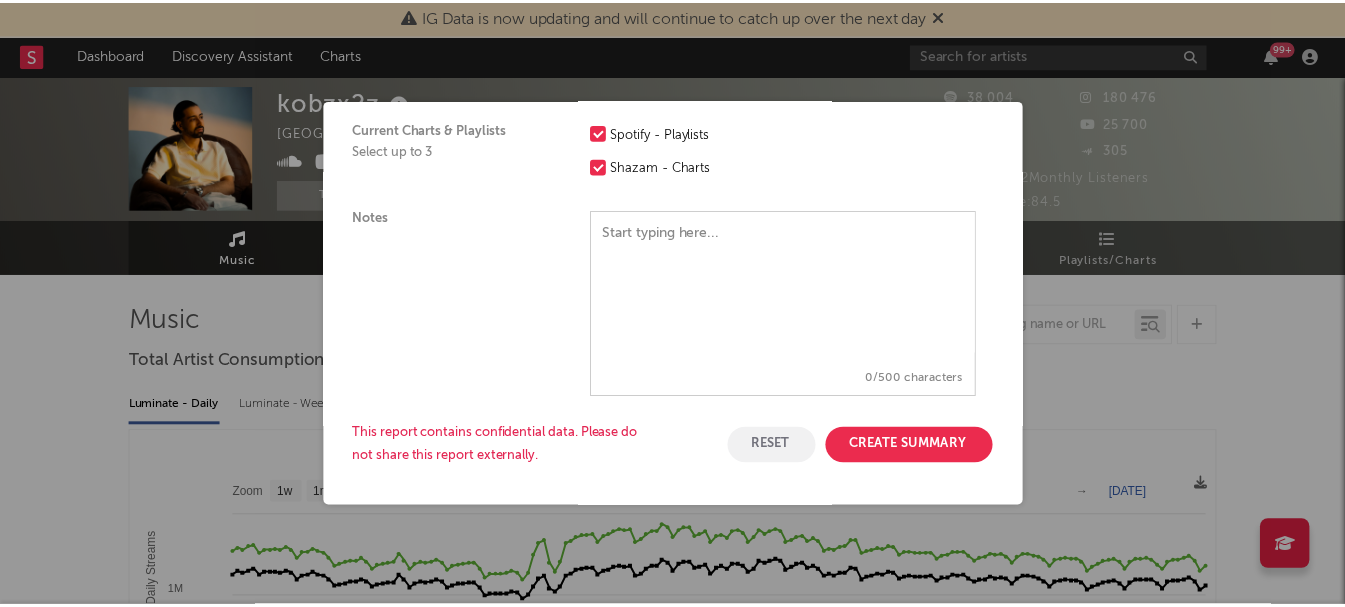 scroll, scrollTop: 703, scrollLeft: 0, axis: vertical 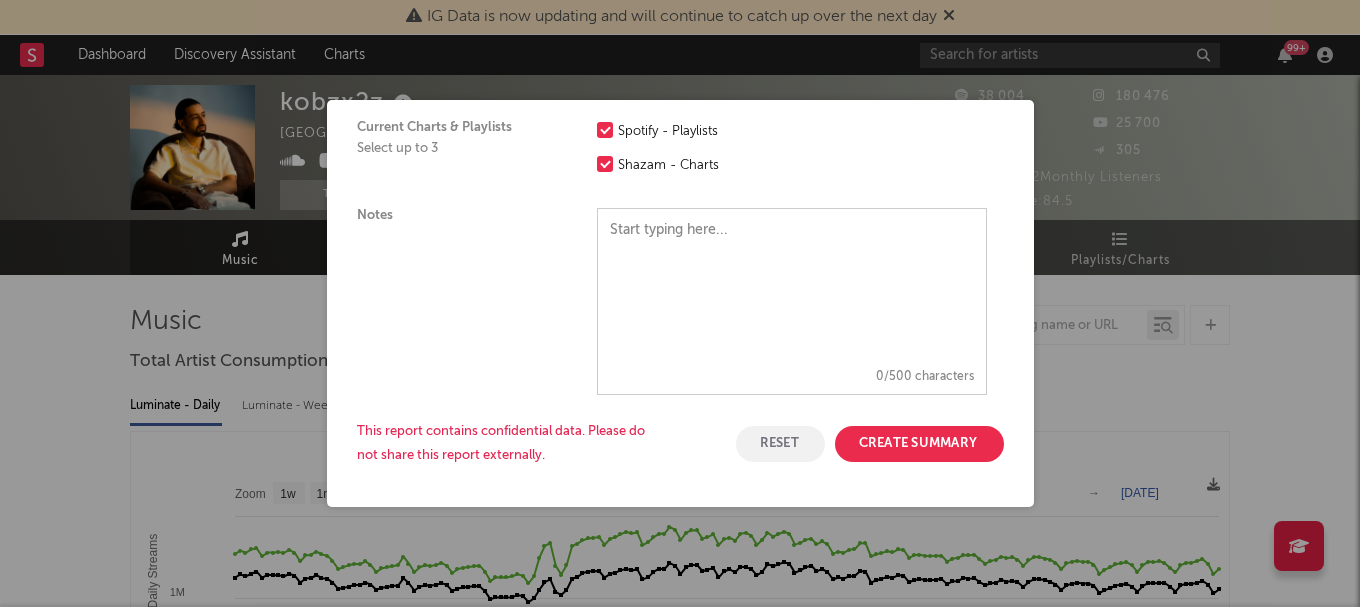 click on "Create Summary" at bounding box center [919, 444] 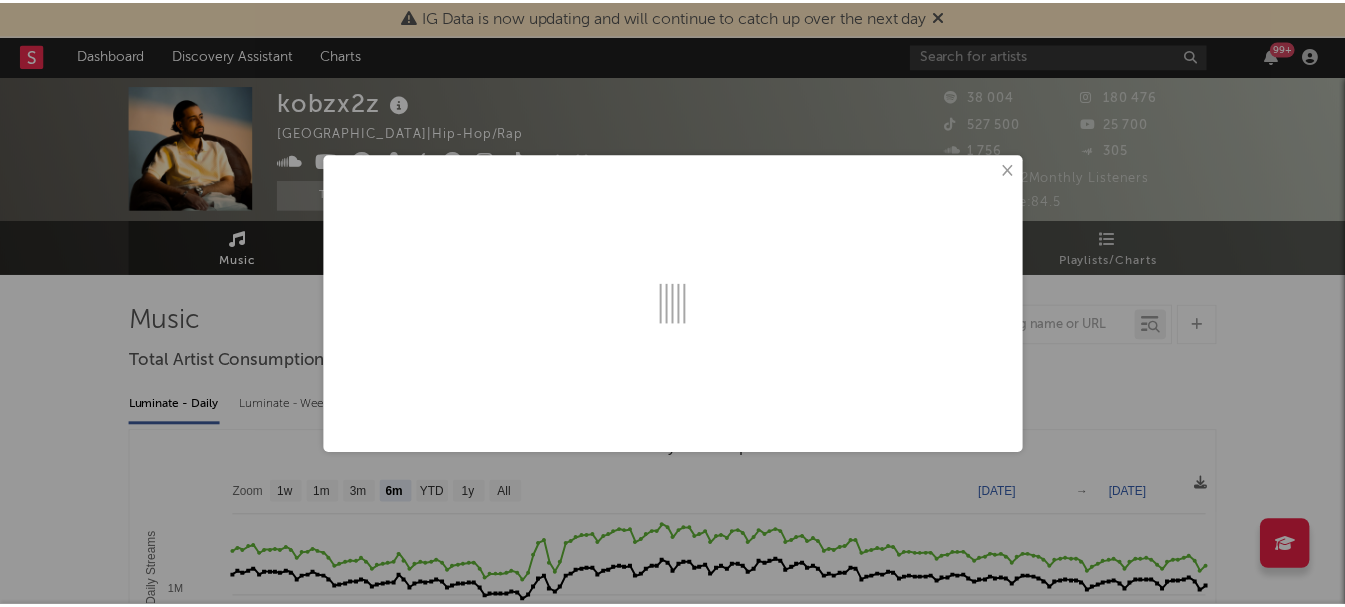 scroll, scrollTop: 0, scrollLeft: 0, axis: both 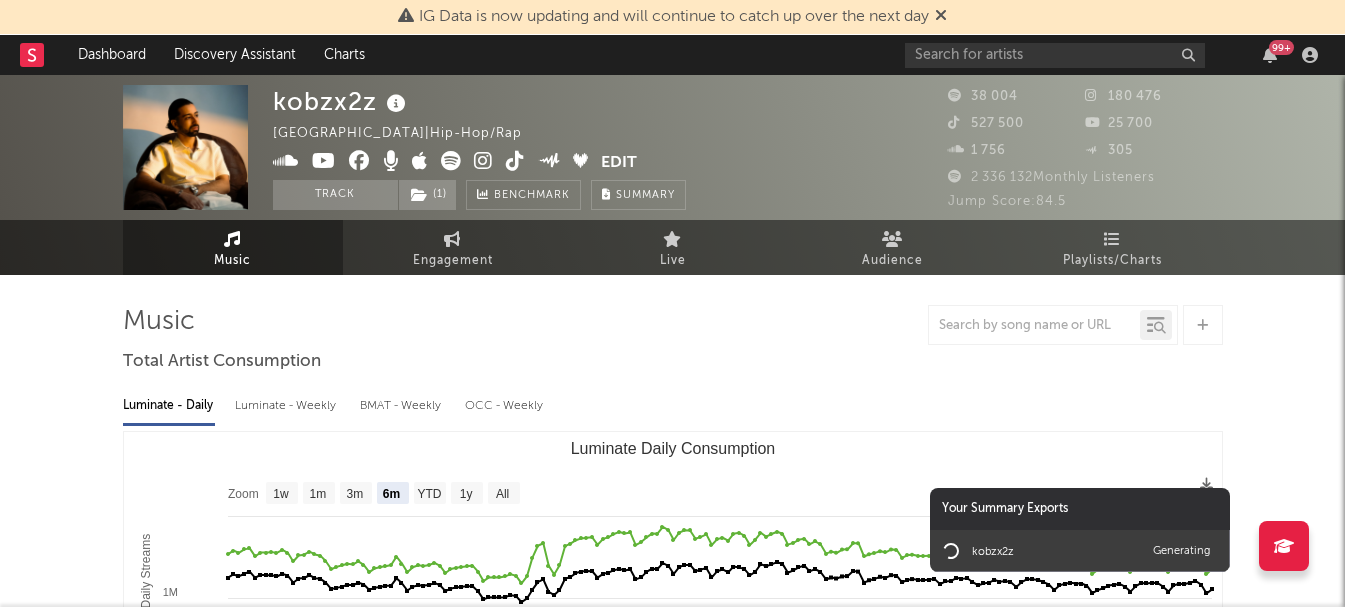 click at bounding box center [941, 15] 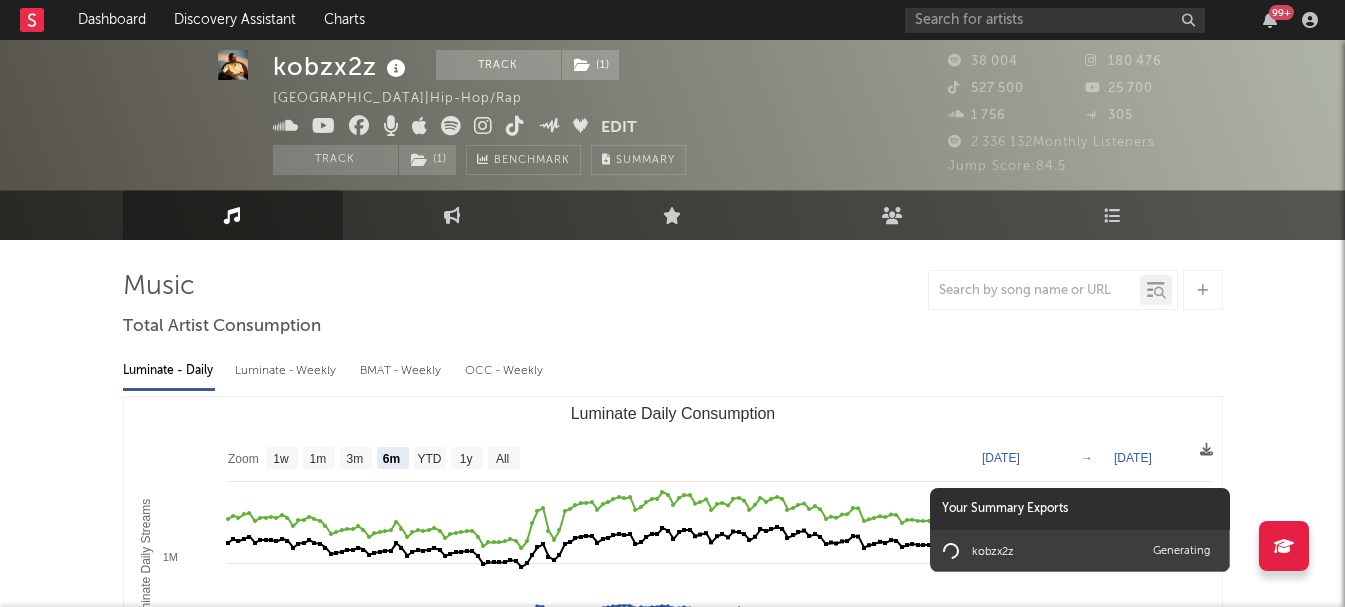 scroll, scrollTop: 100, scrollLeft: 0, axis: vertical 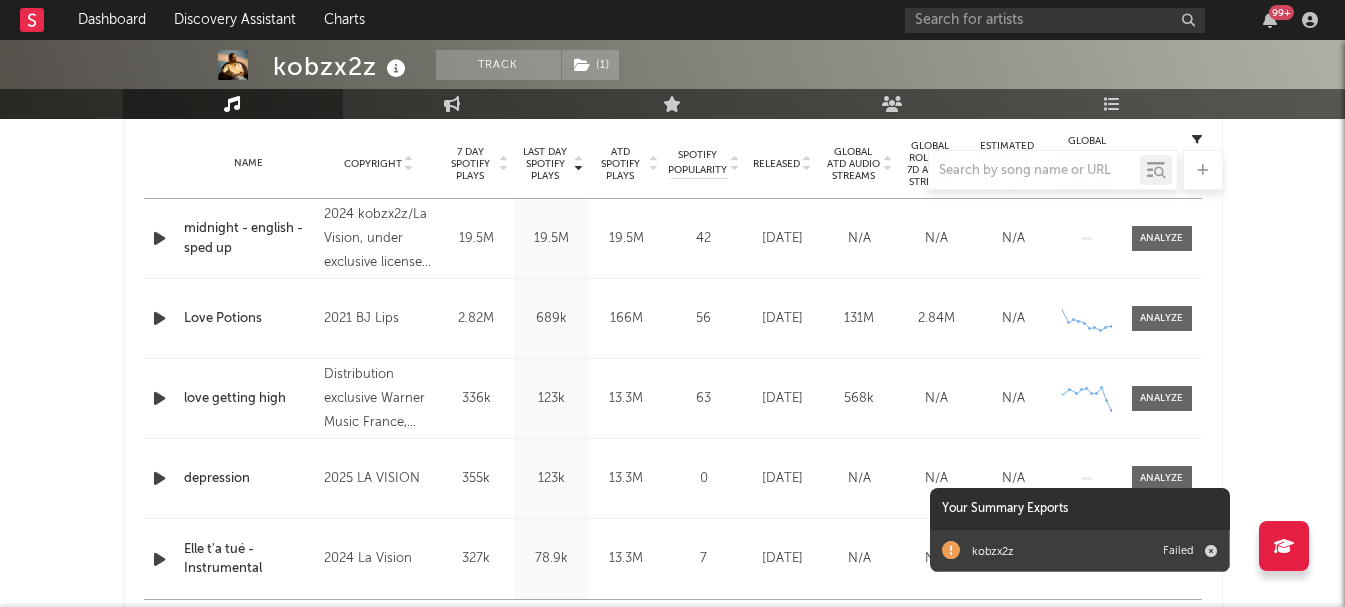 click at bounding box center (1211, 551) 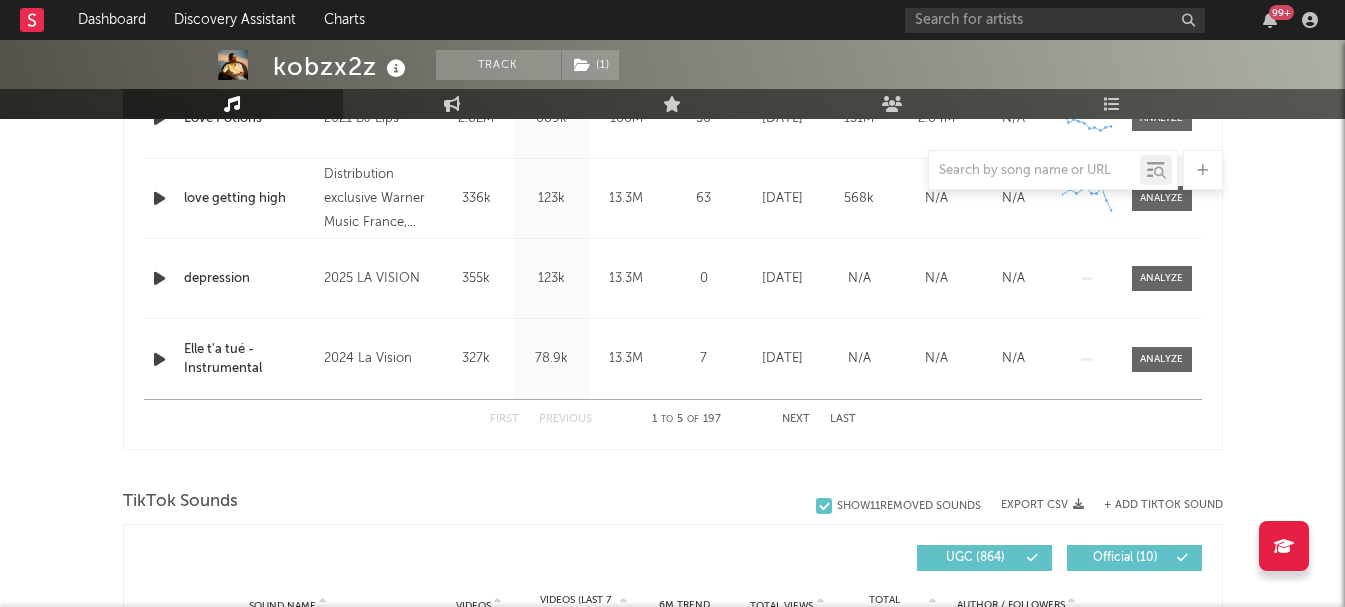 scroll, scrollTop: 1200, scrollLeft: 0, axis: vertical 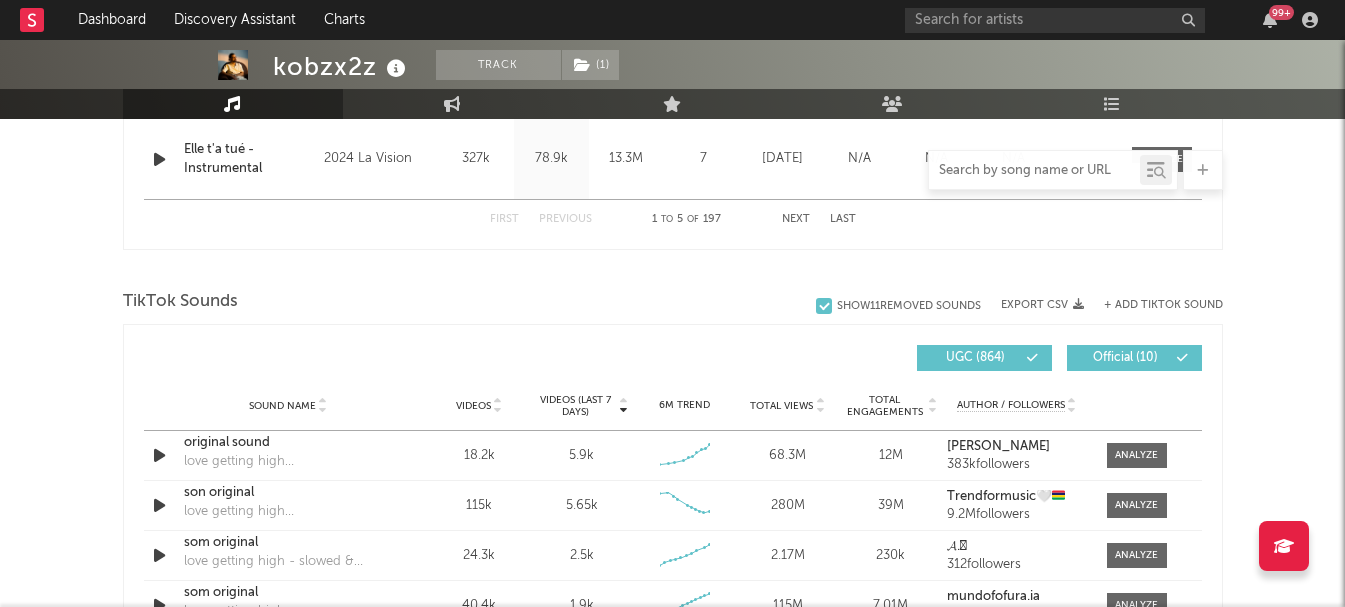 click at bounding box center [1034, 171] 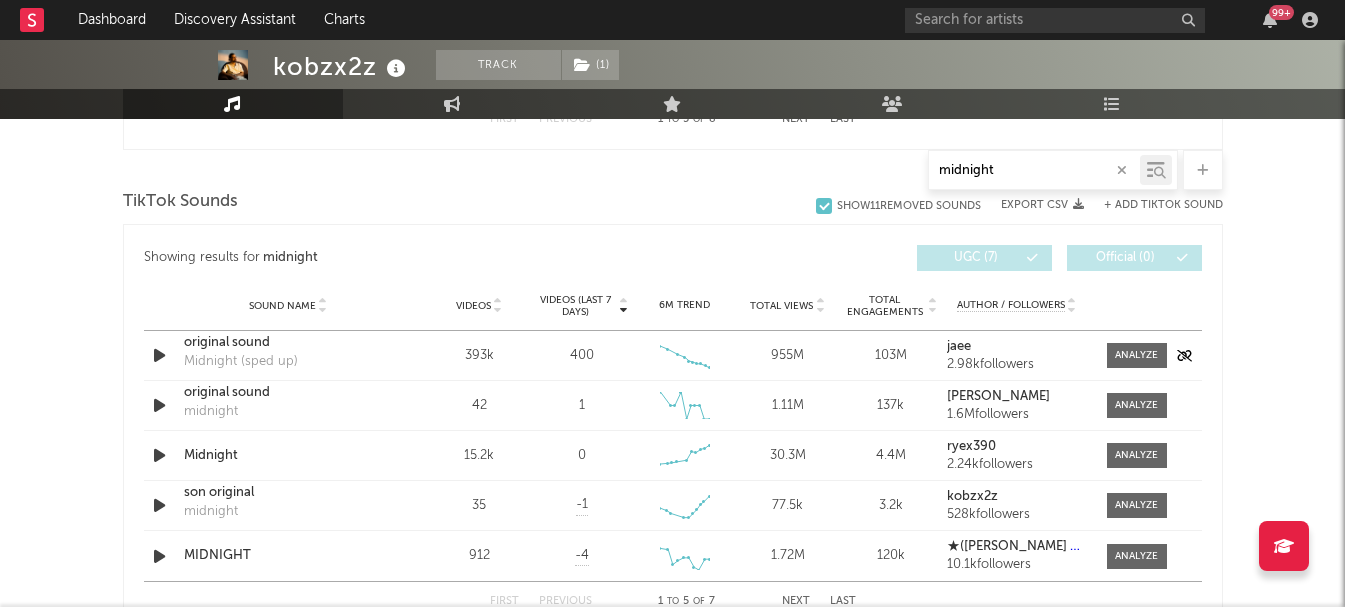 scroll, scrollTop: 1400, scrollLeft: 0, axis: vertical 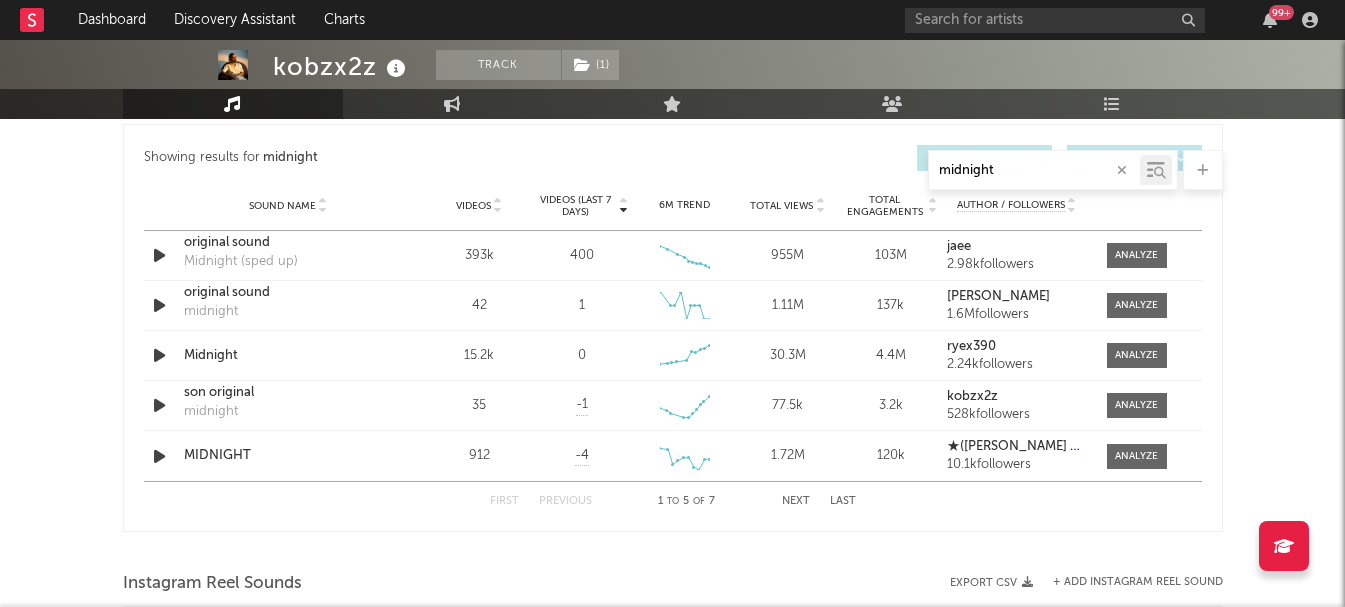 click on "Videos (last 7 days)" at bounding box center (575, 206) 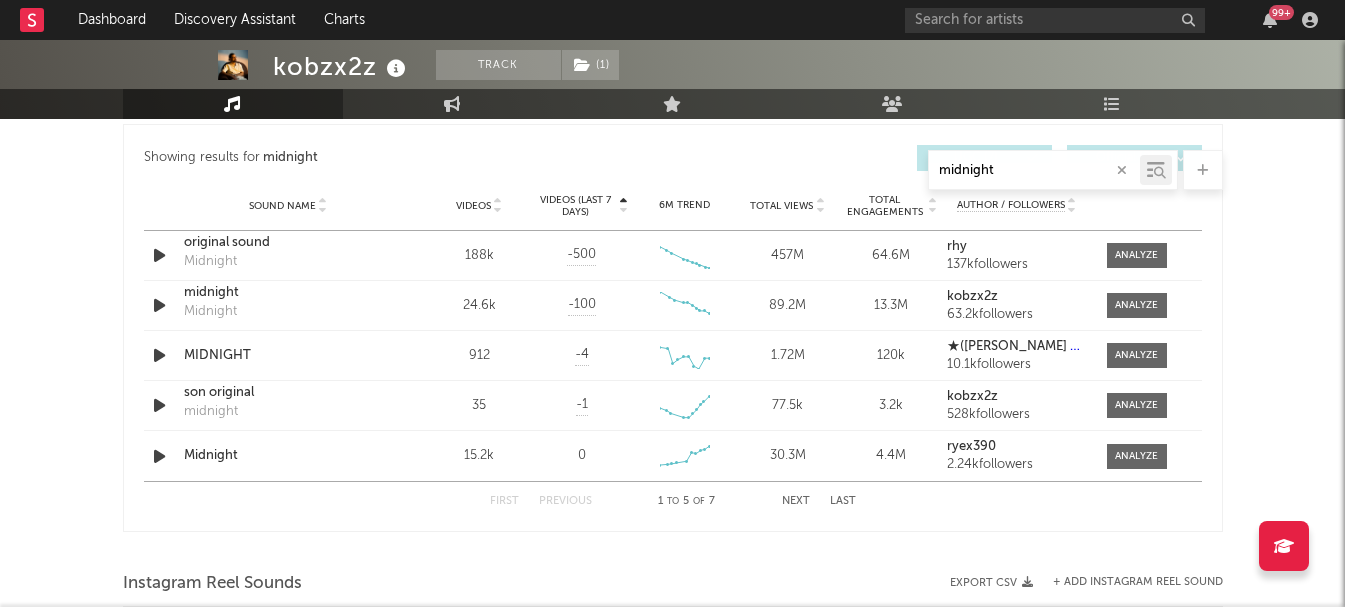 click on "Videos (last 7 days)" at bounding box center [575, 206] 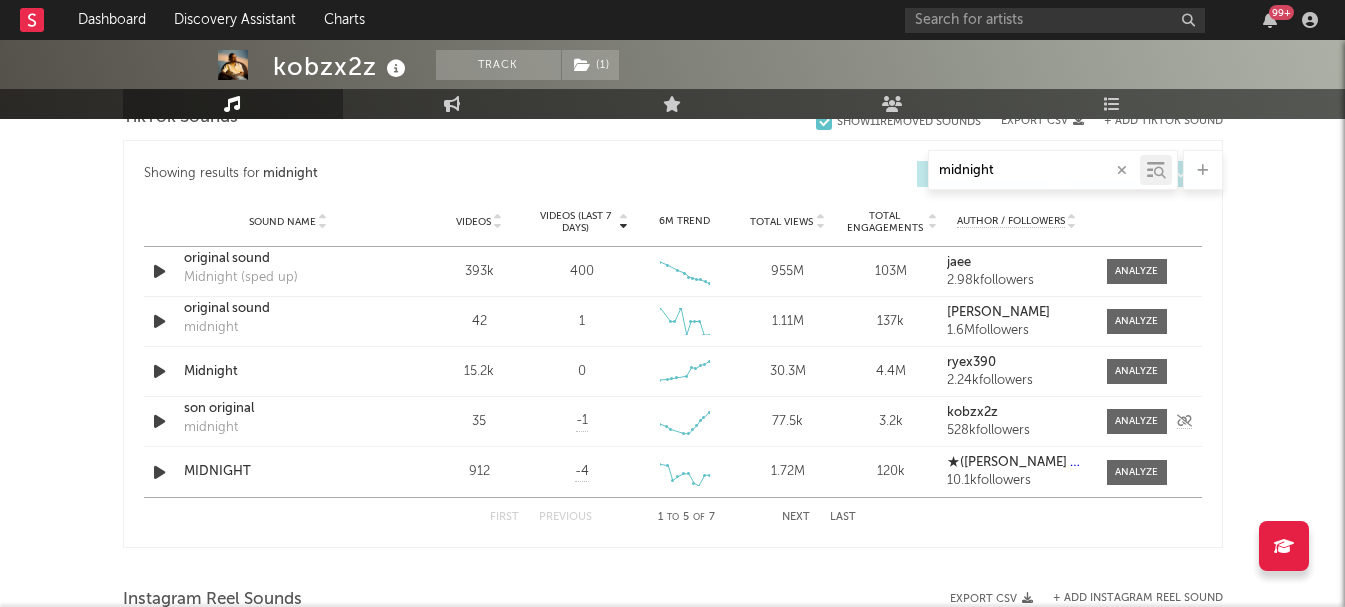 scroll, scrollTop: 1200, scrollLeft: 0, axis: vertical 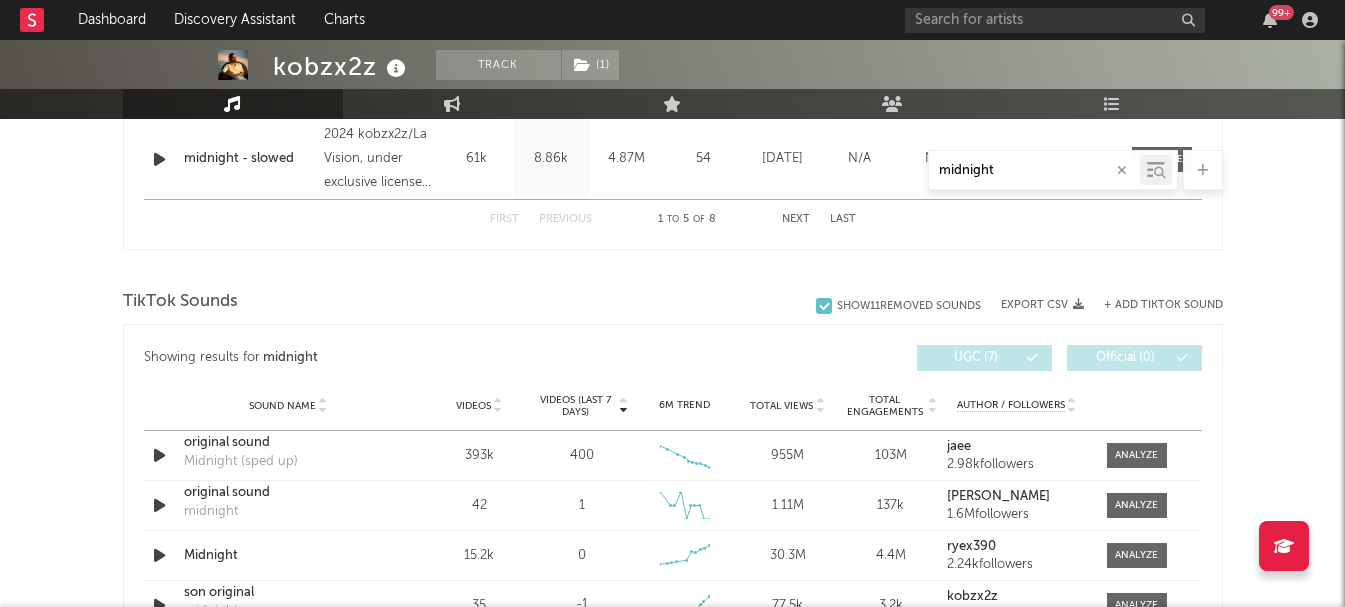 click on "midnight" at bounding box center (1034, 171) 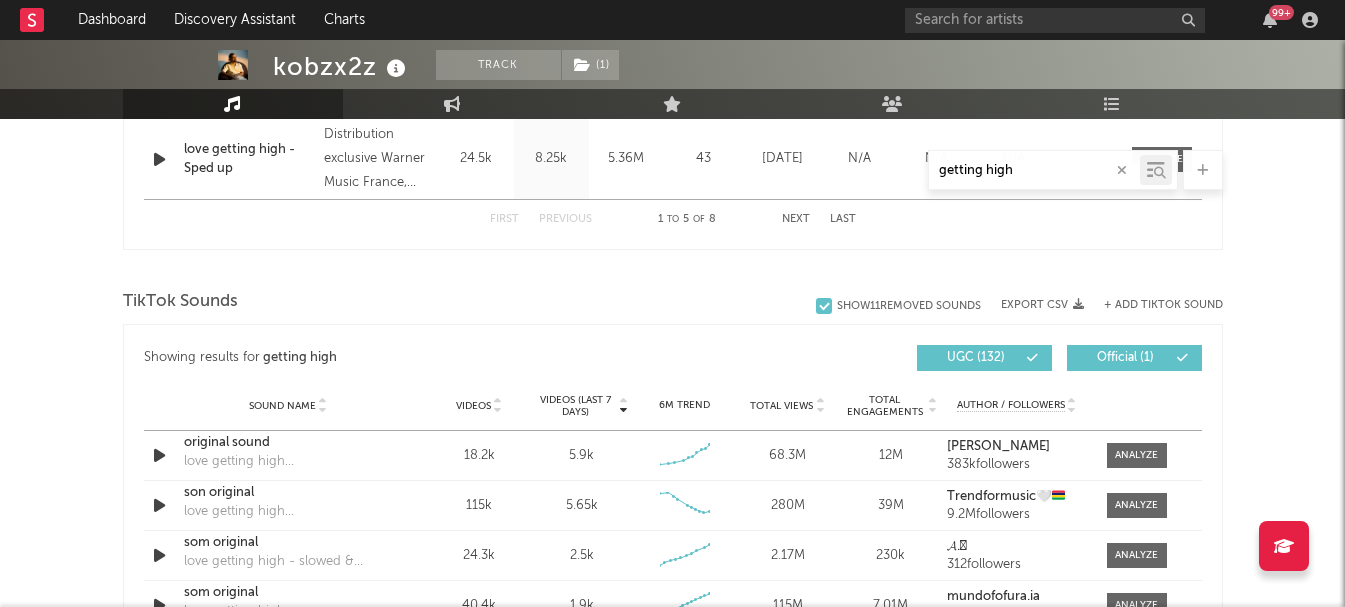 type on "getting high" 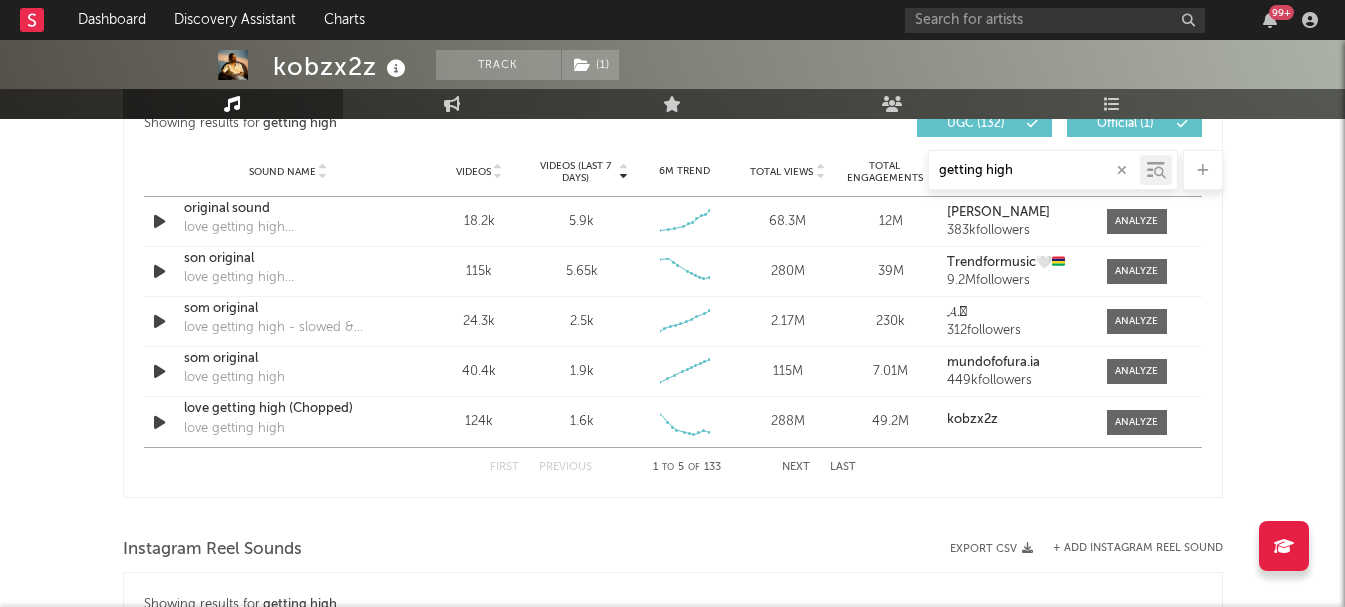 scroll, scrollTop: 1400, scrollLeft: 0, axis: vertical 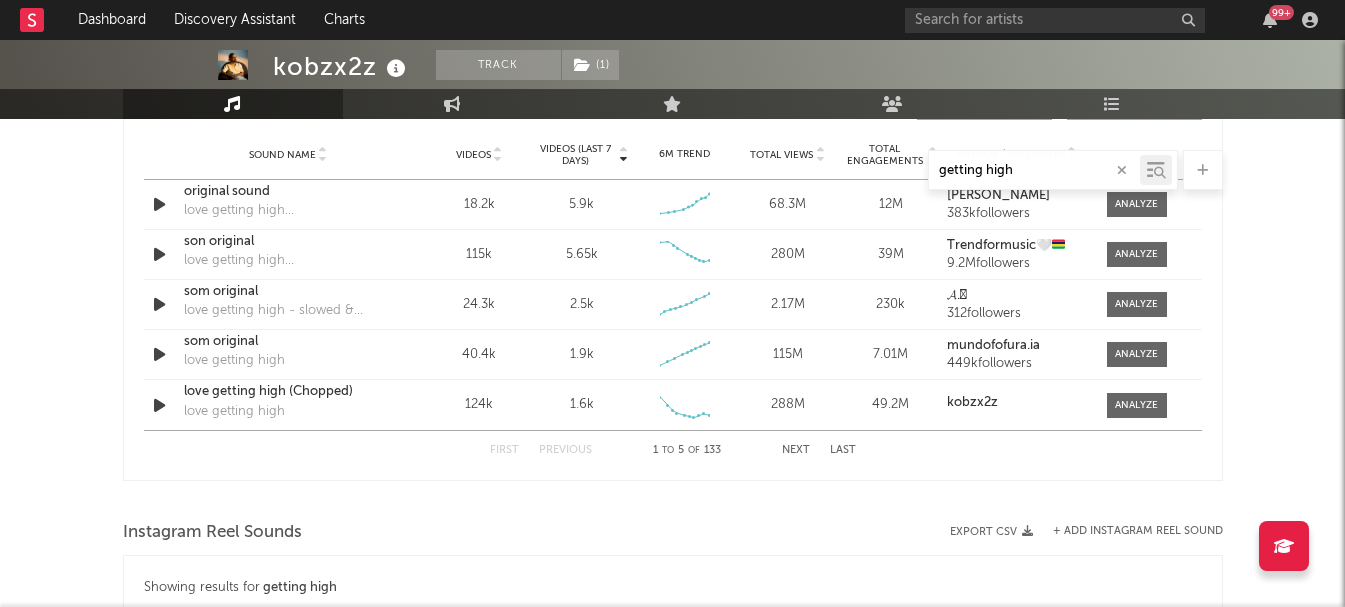 click on "getting high" at bounding box center (673, 170) 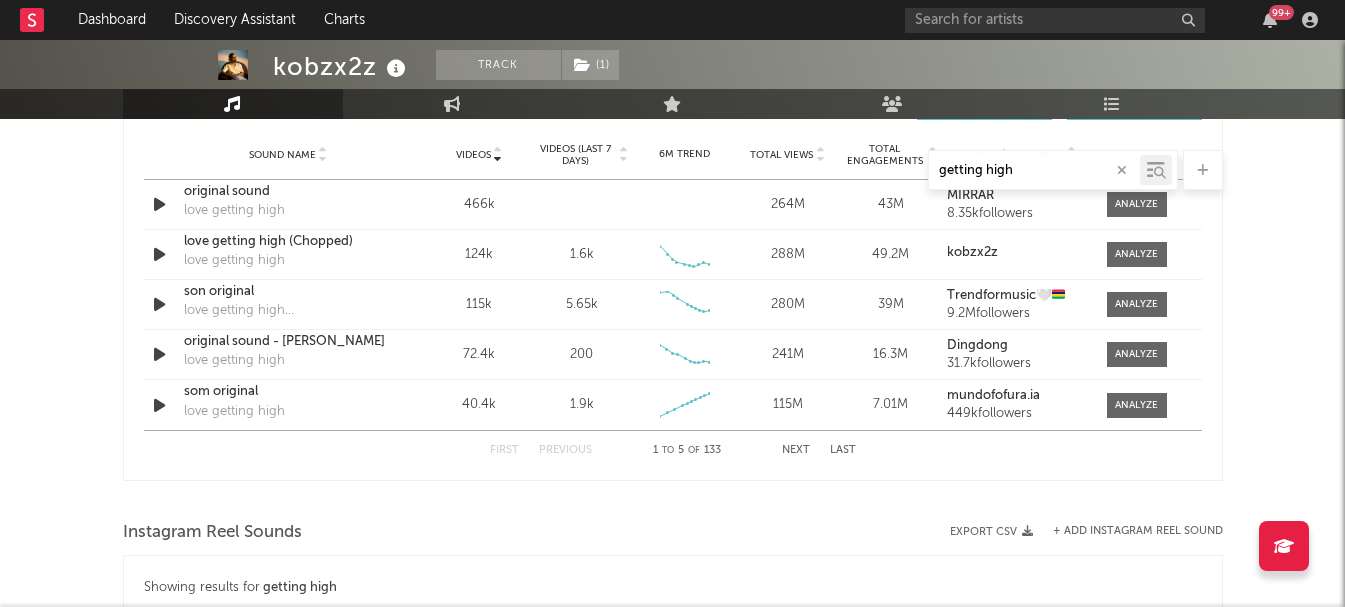 click on "Videos" at bounding box center (479, 154) 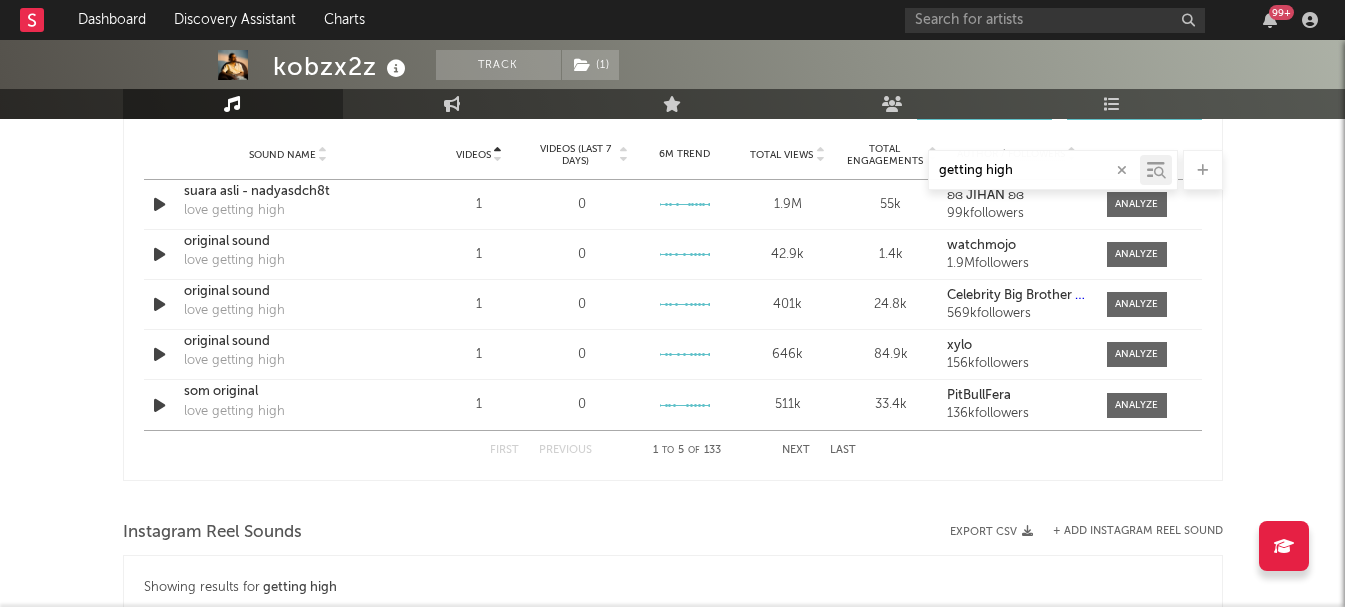 click on "Videos" at bounding box center [479, 154] 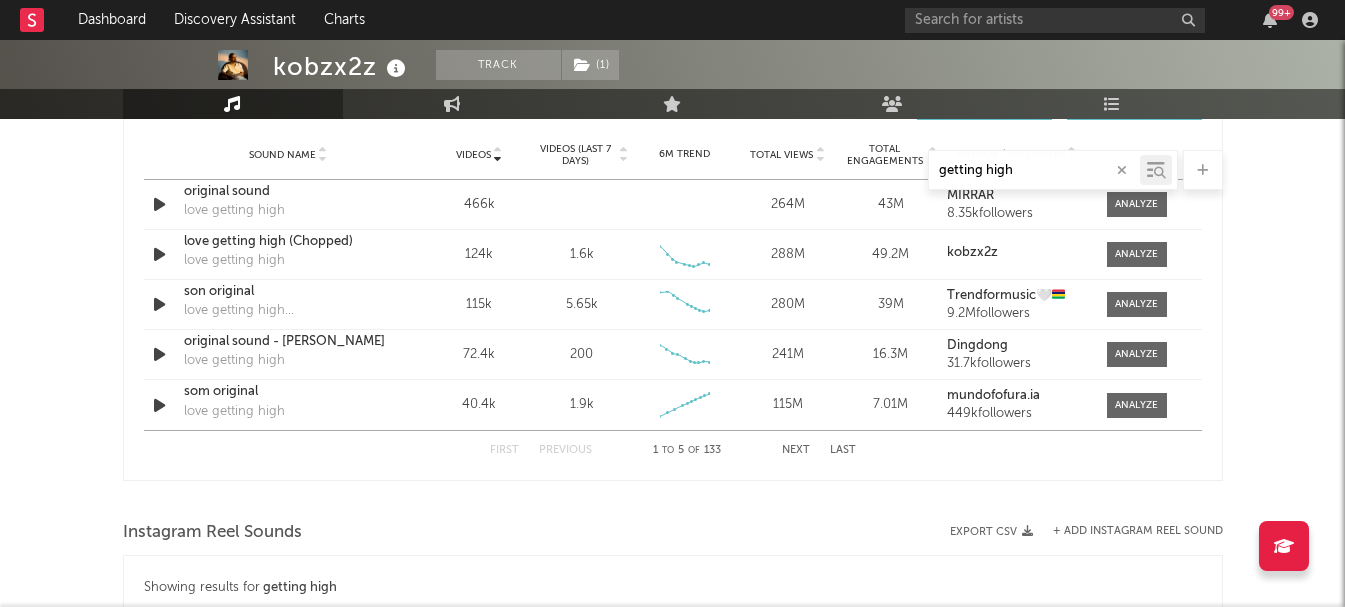 click on "Next" at bounding box center [796, 450] 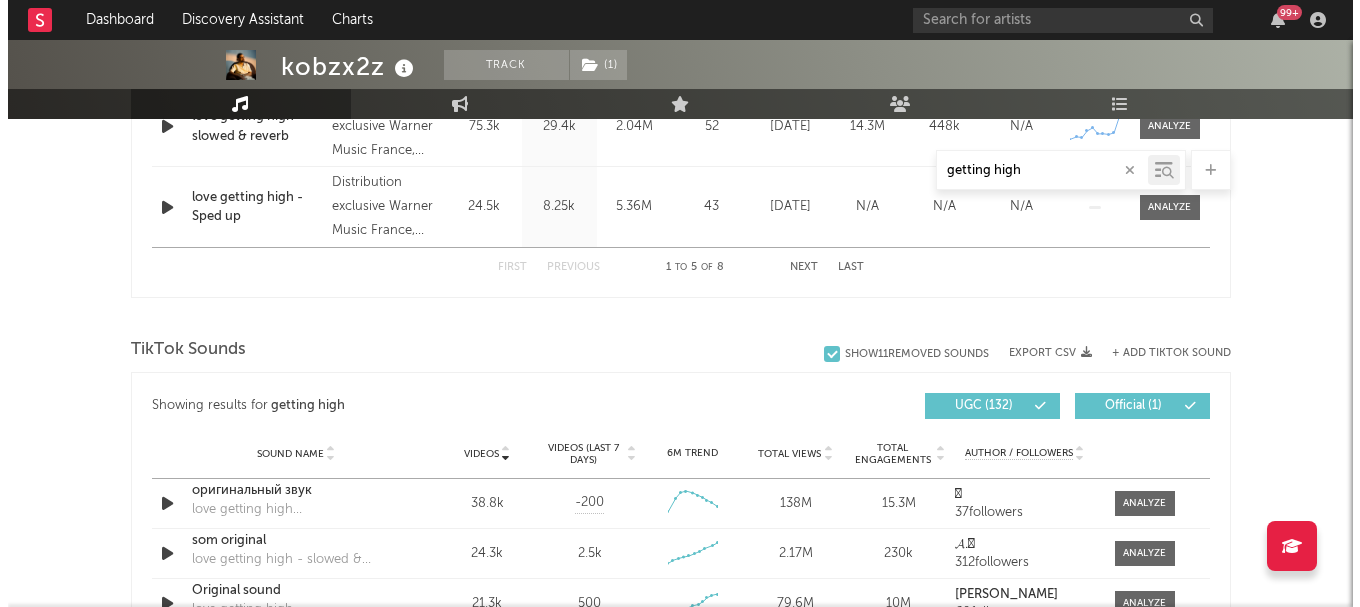 scroll, scrollTop: 1151, scrollLeft: 0, axis: vertical 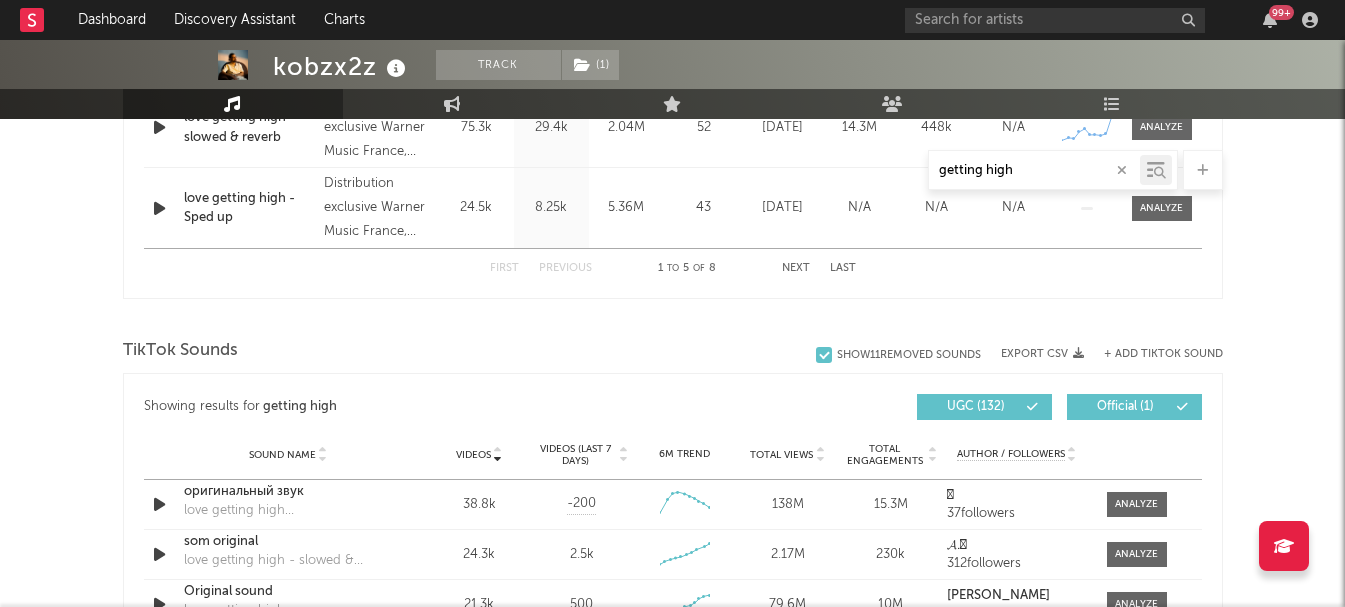 click on "+ Add TikTok Sound" at bounding box center (1163, 354) 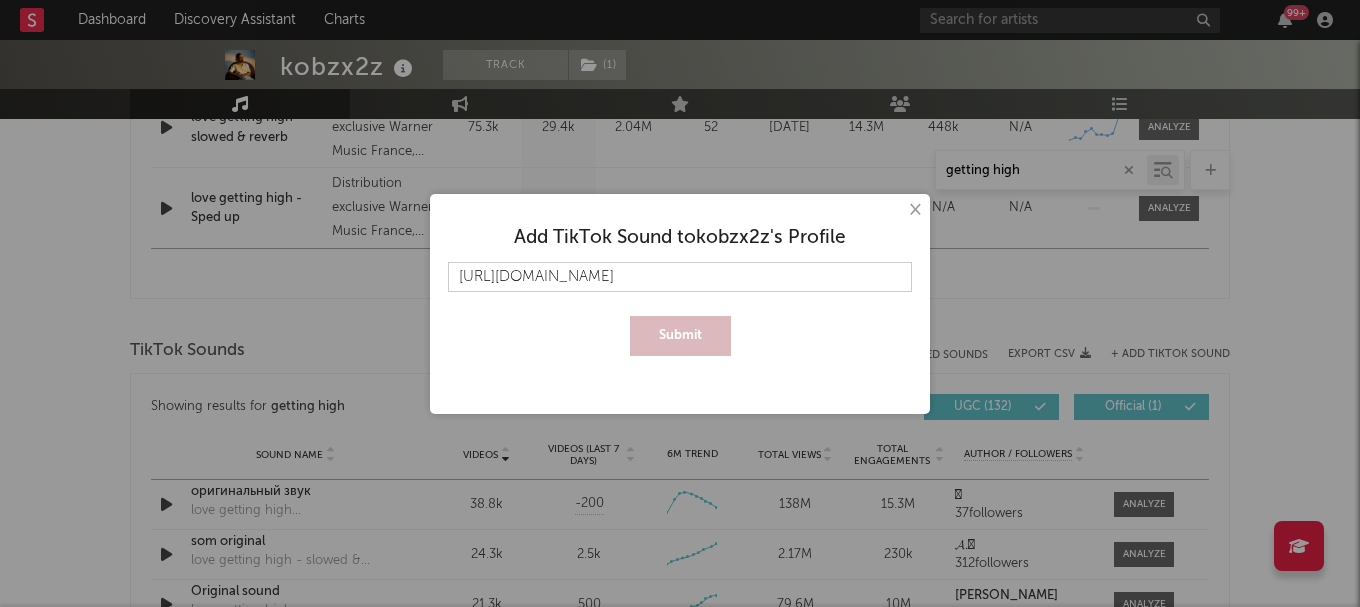 scroll, scrollTop: 0, scrollLeft: 367, axis: horizontal 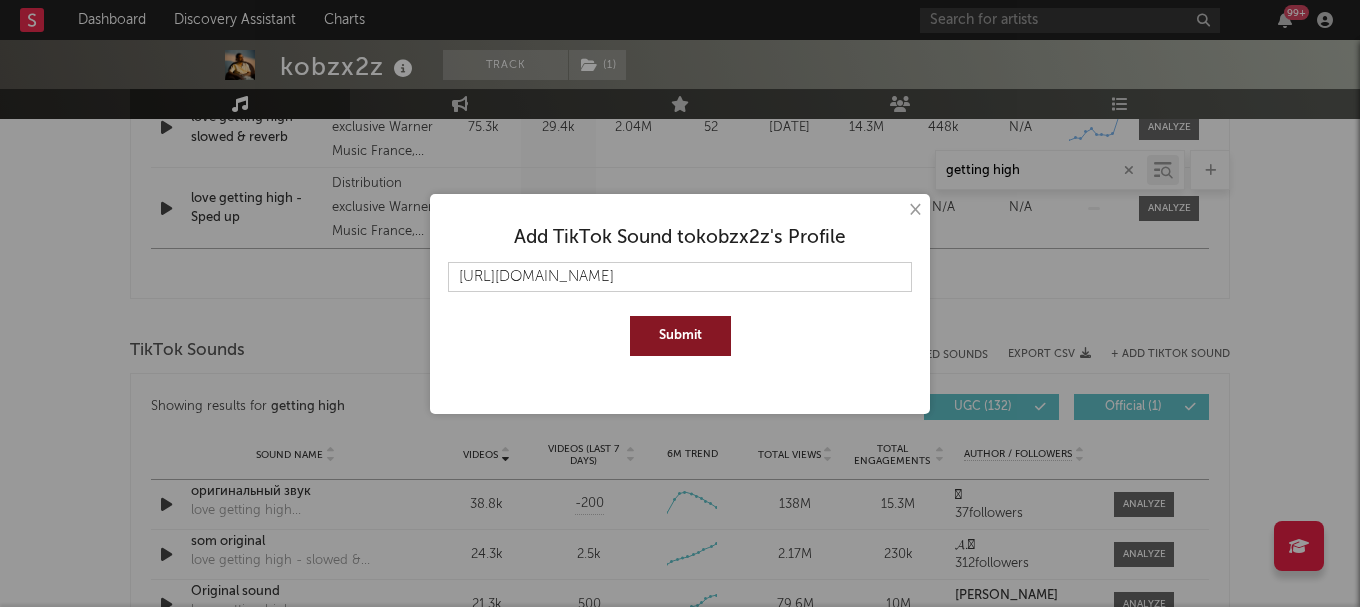 type on "[URL][DOMAIN_NAME]" 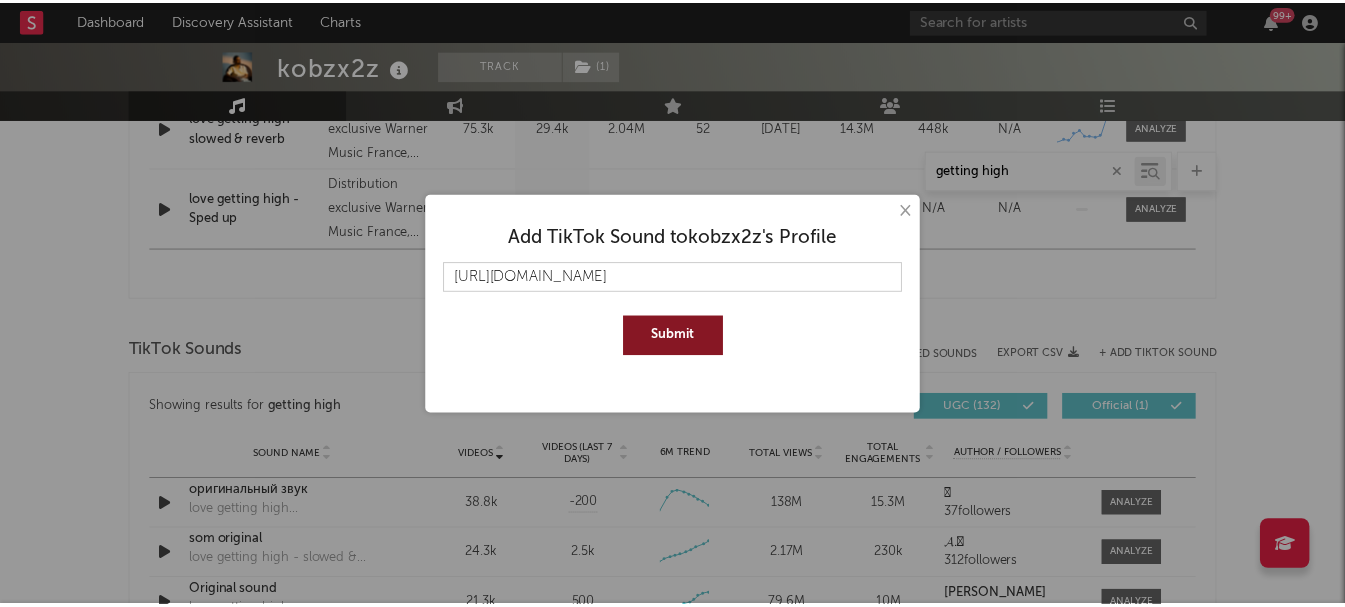 scroll, scrollTop: 0, scrollLeft: 0, axis: both 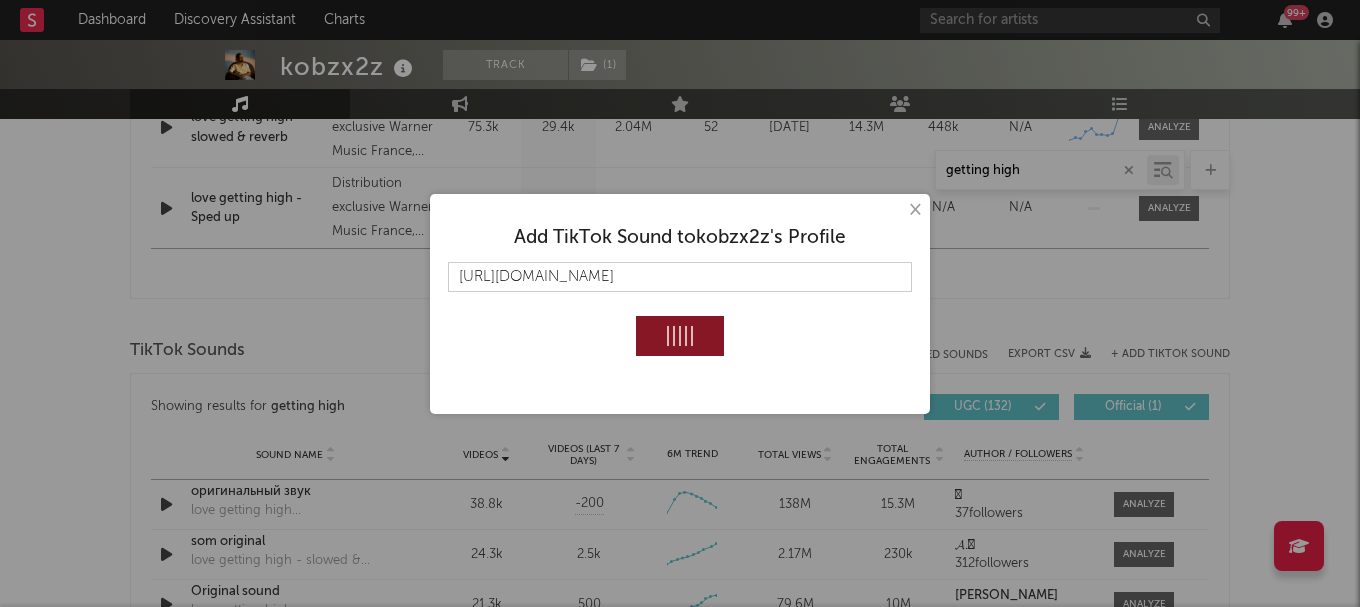 type 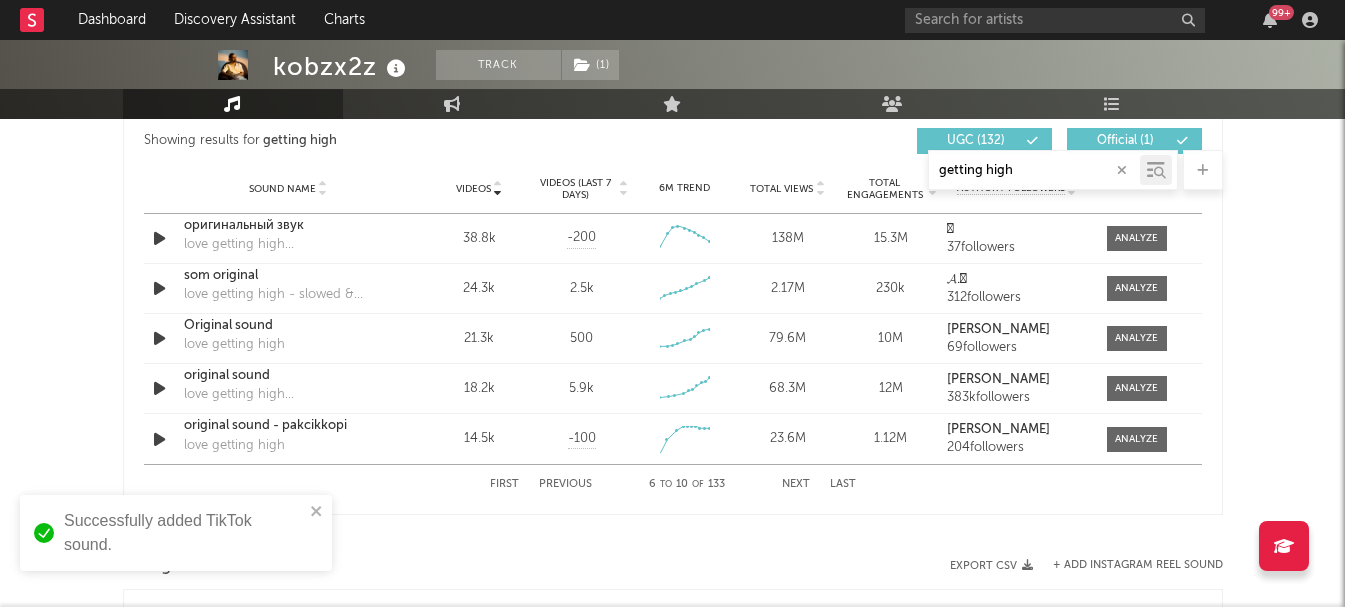 scroll, scrollTop: 1451, scrollLeft: 0, axis: vertical 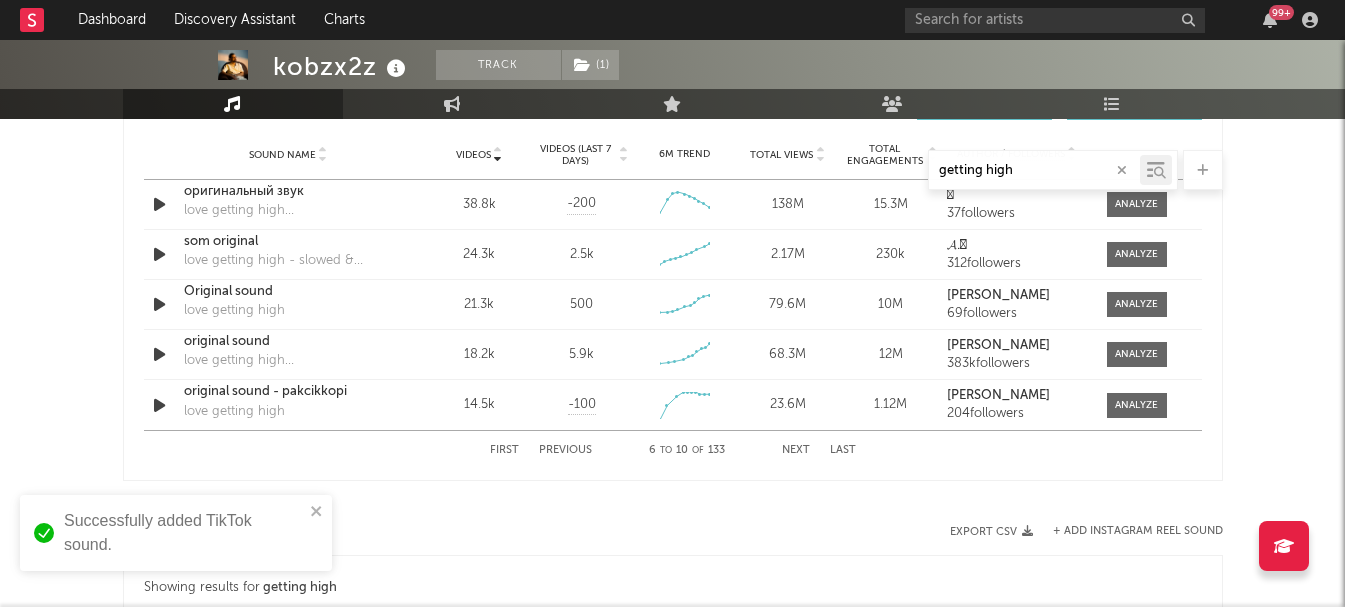 click on "First" at bounding box center (504, 450) 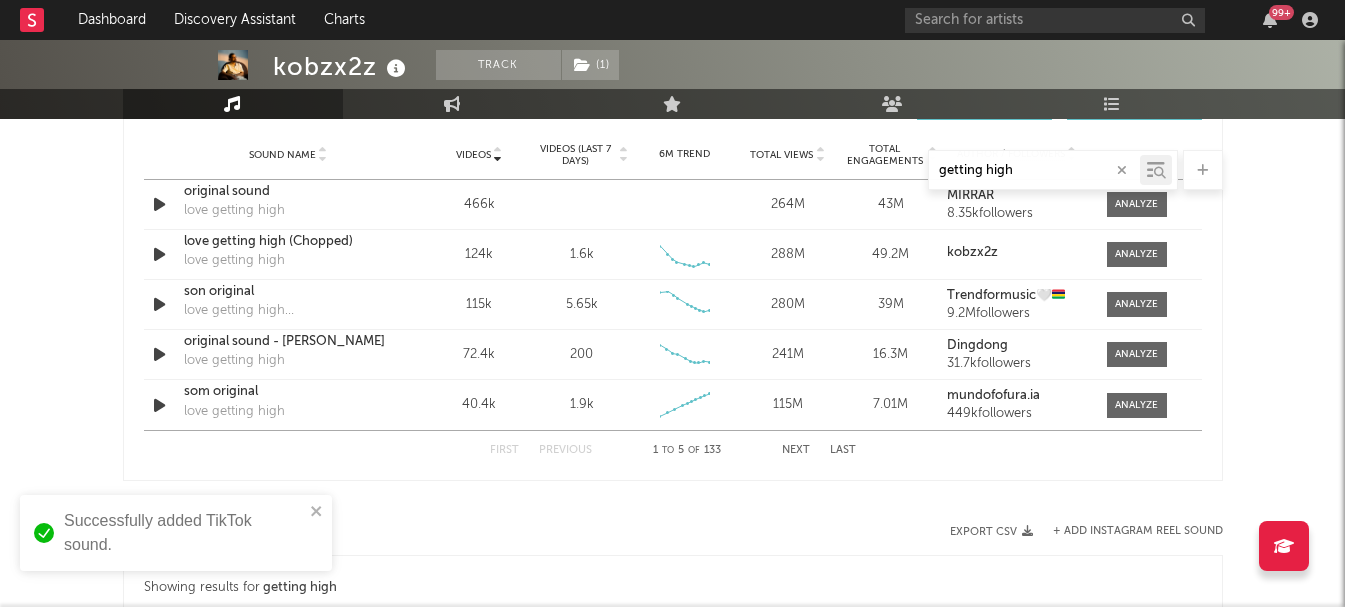 click on "Next" at bounding box center (796, 450) 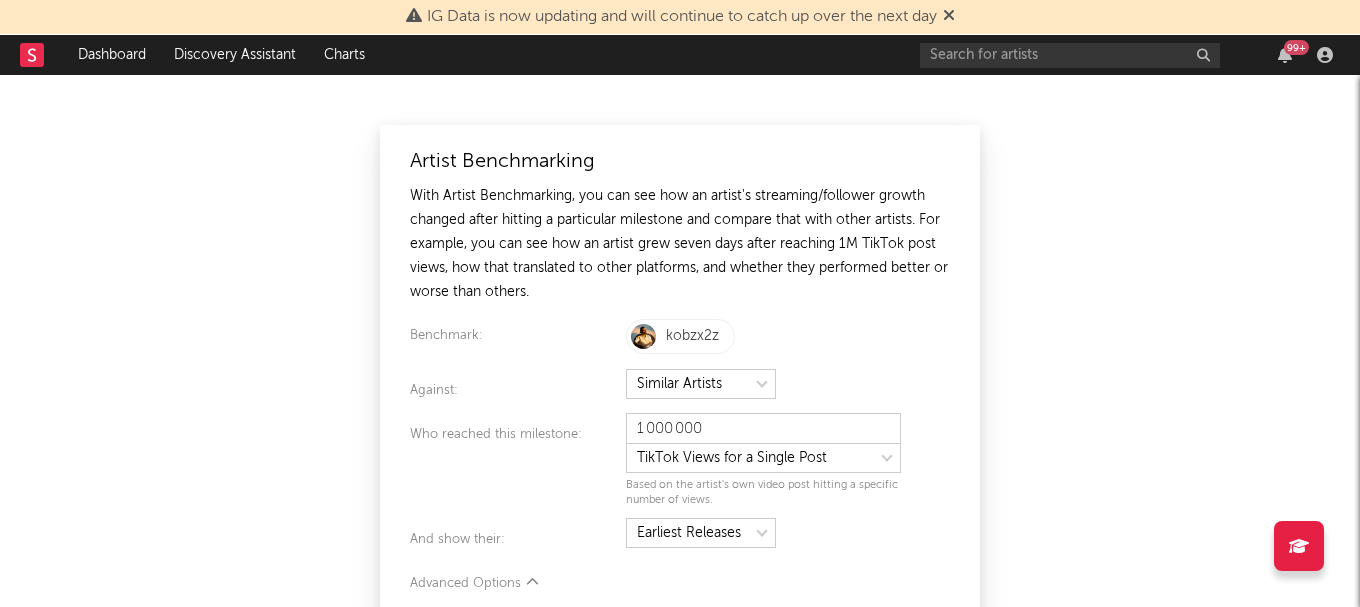 scroll, scrollTop: 0, scrollLeft: 0, axis: both 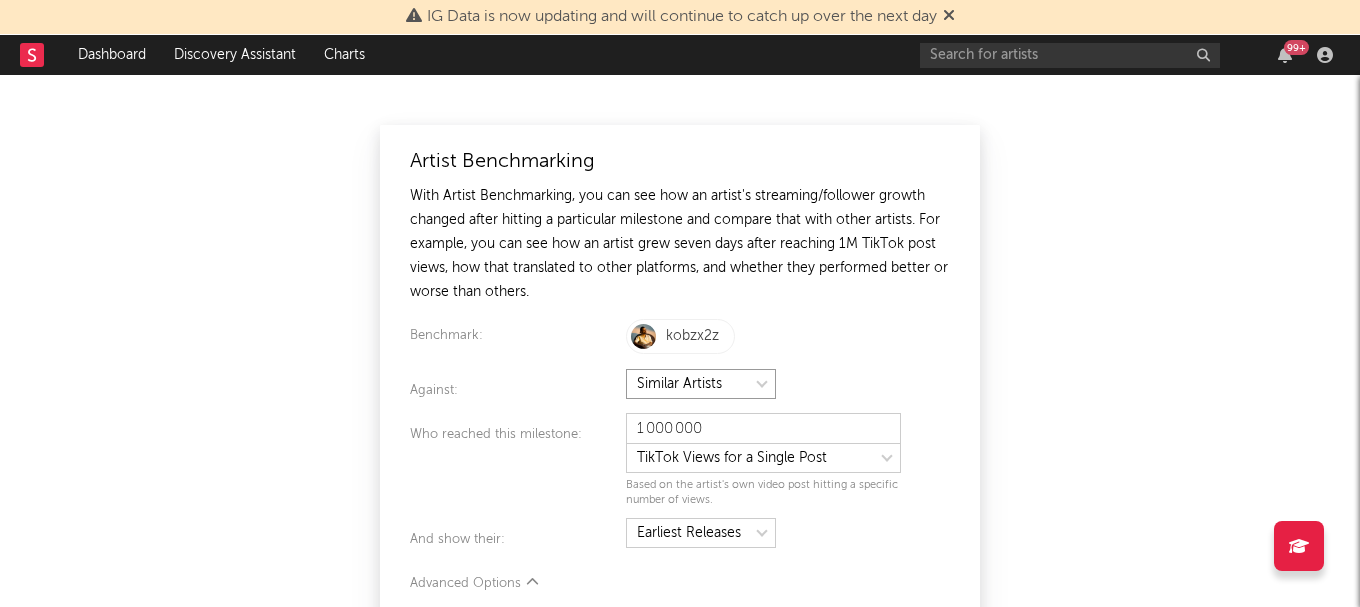click at bounding box center [701, 384] 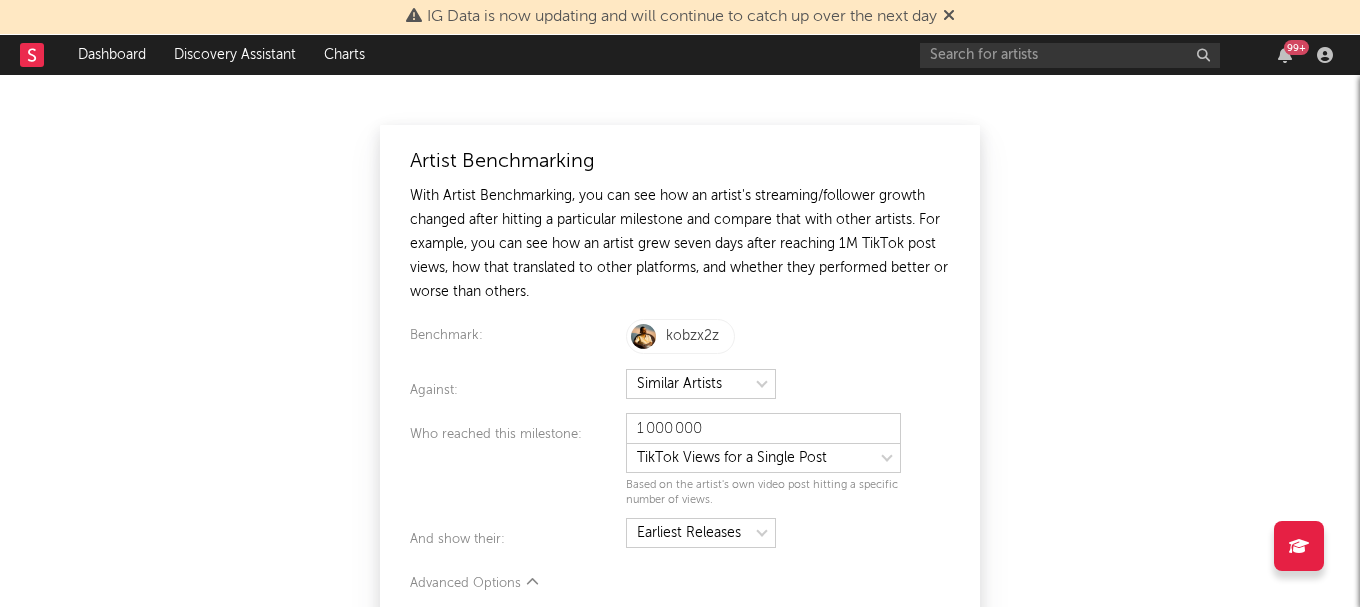 click at bounding box center [1299, 546] 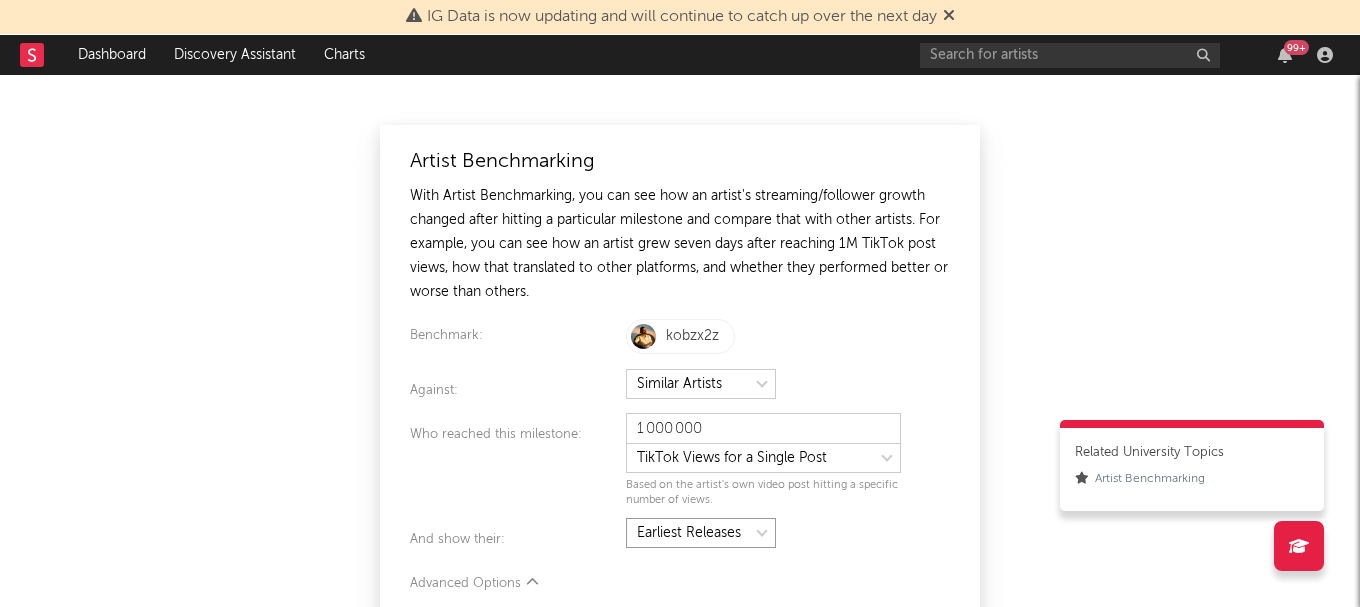 click at bounding box center [701, 533] 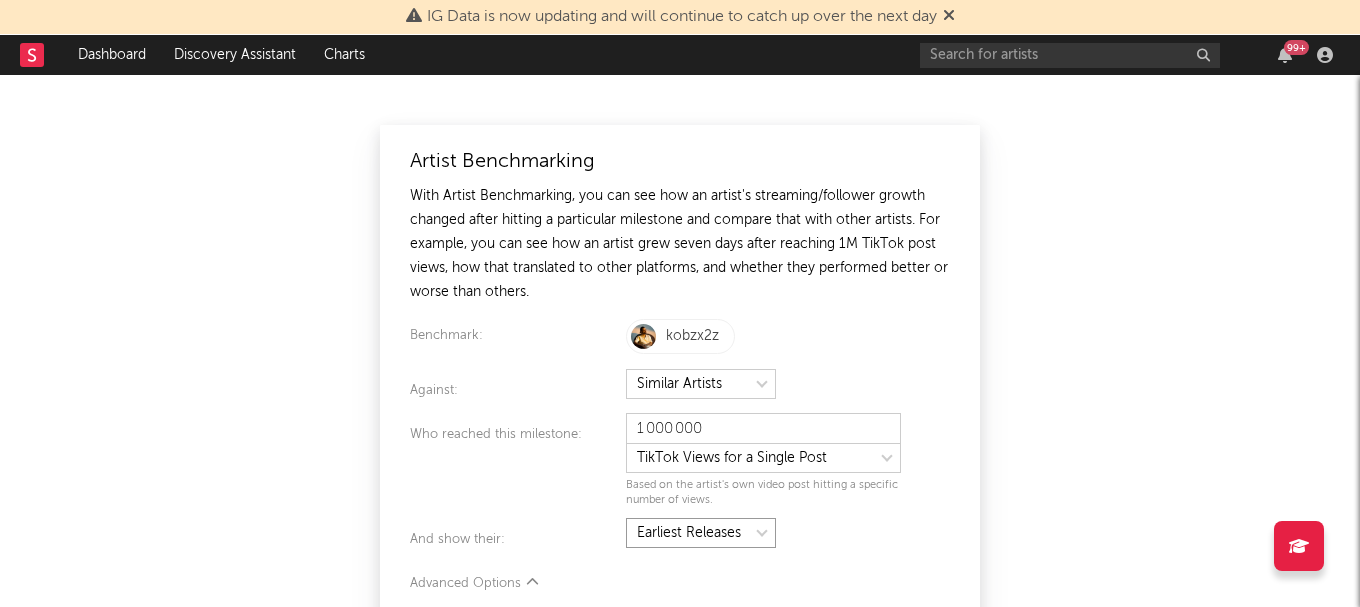 drag, startPoint x: 750, startPoint y: 530, endPoint x: 712, endPoint y: 531, distance: 38.013157 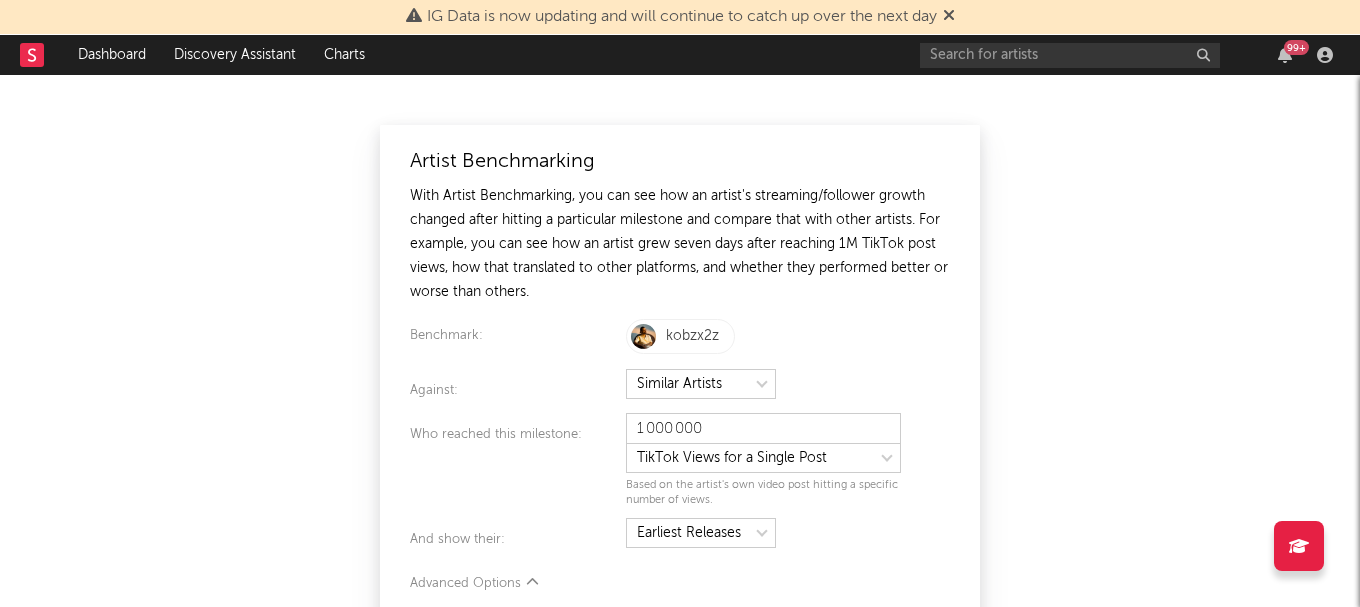 click at bounding box center [532, 582] 